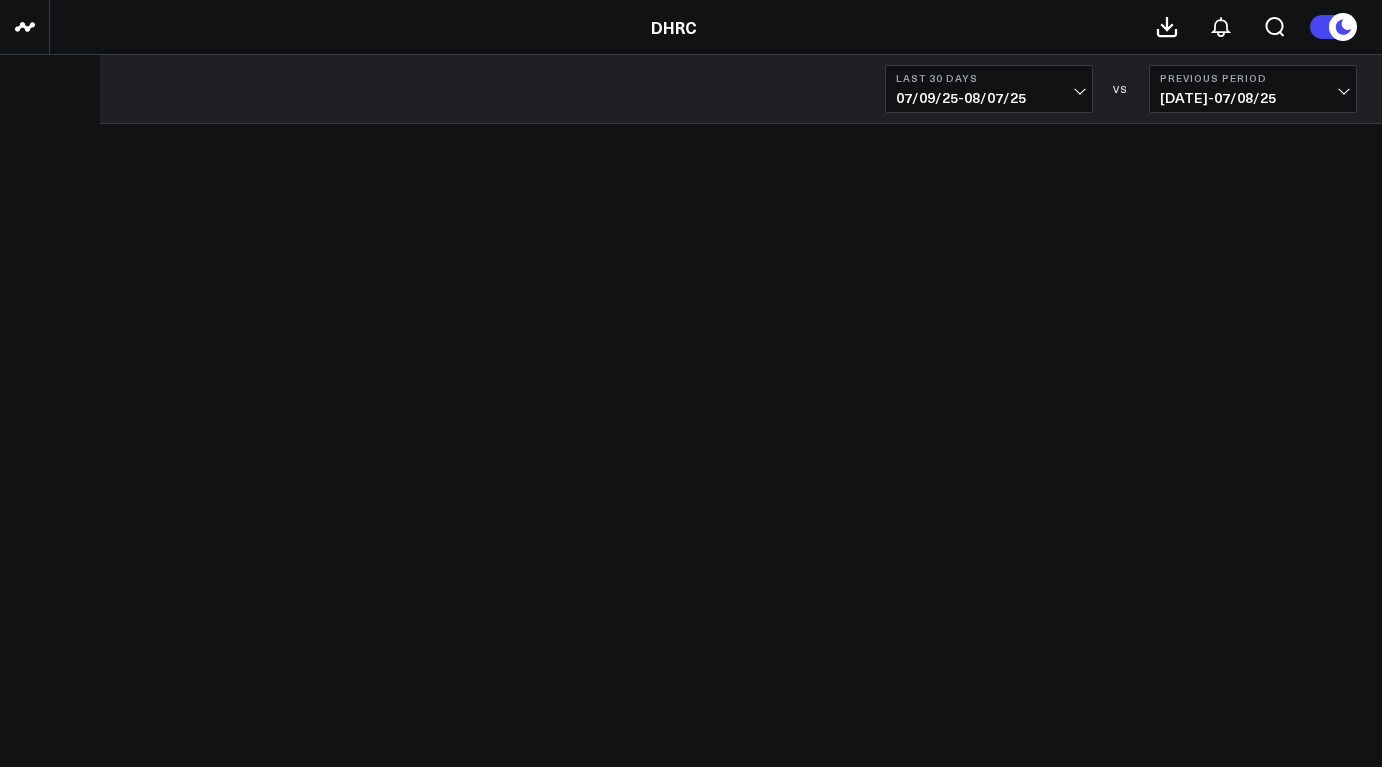 scroll, scrollTop: 0, scrollLeft: 0, axis: both 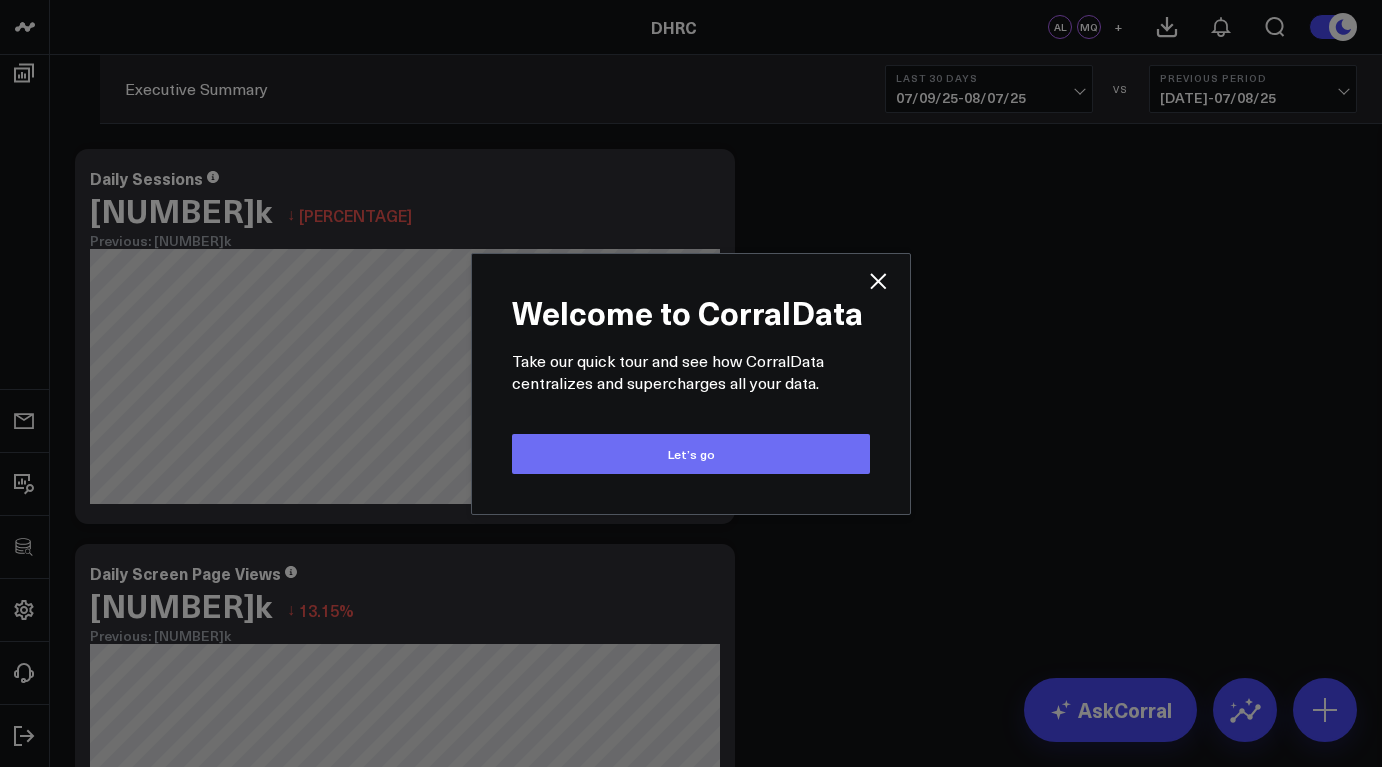 click on "Let’s go" at bounding box center (691, 454) 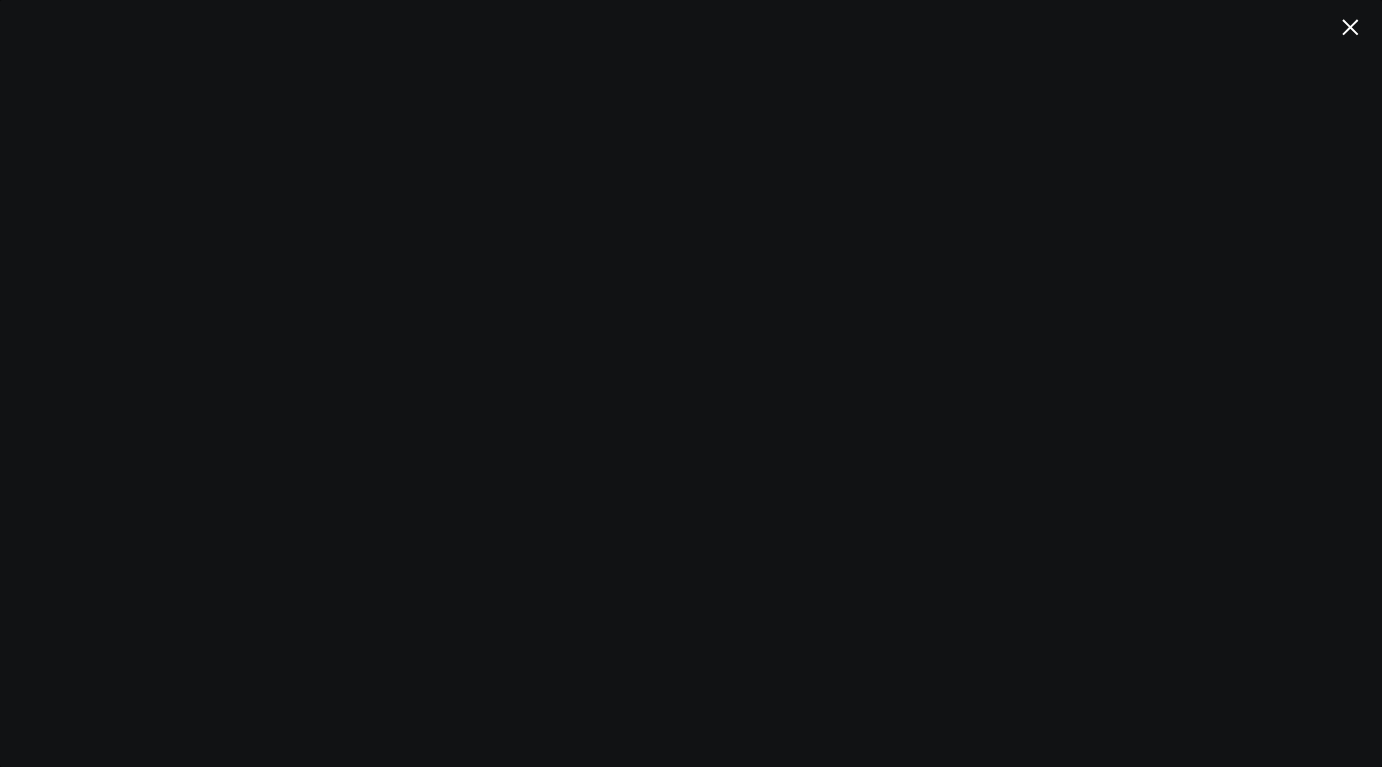 scroll, scrollTop: 0, scrollLeft: 0, axis: both 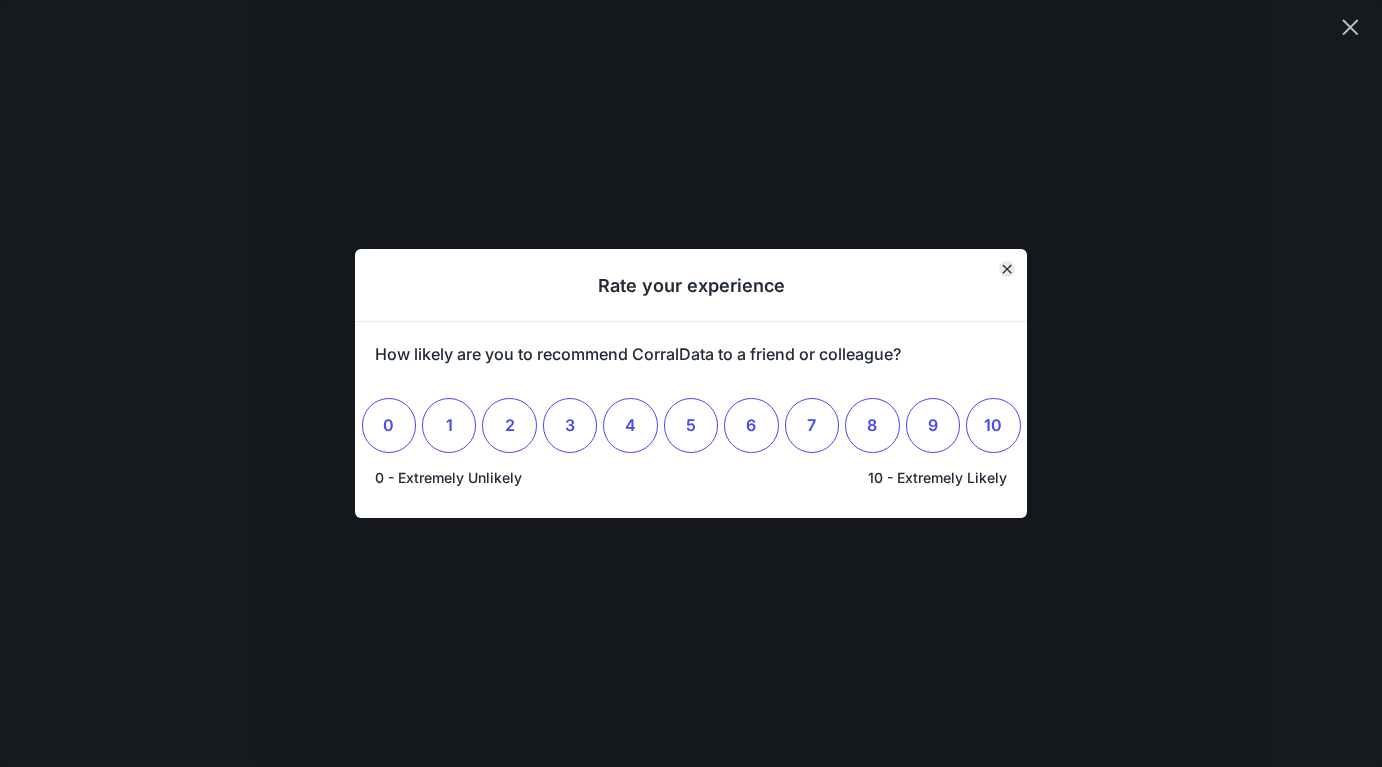click 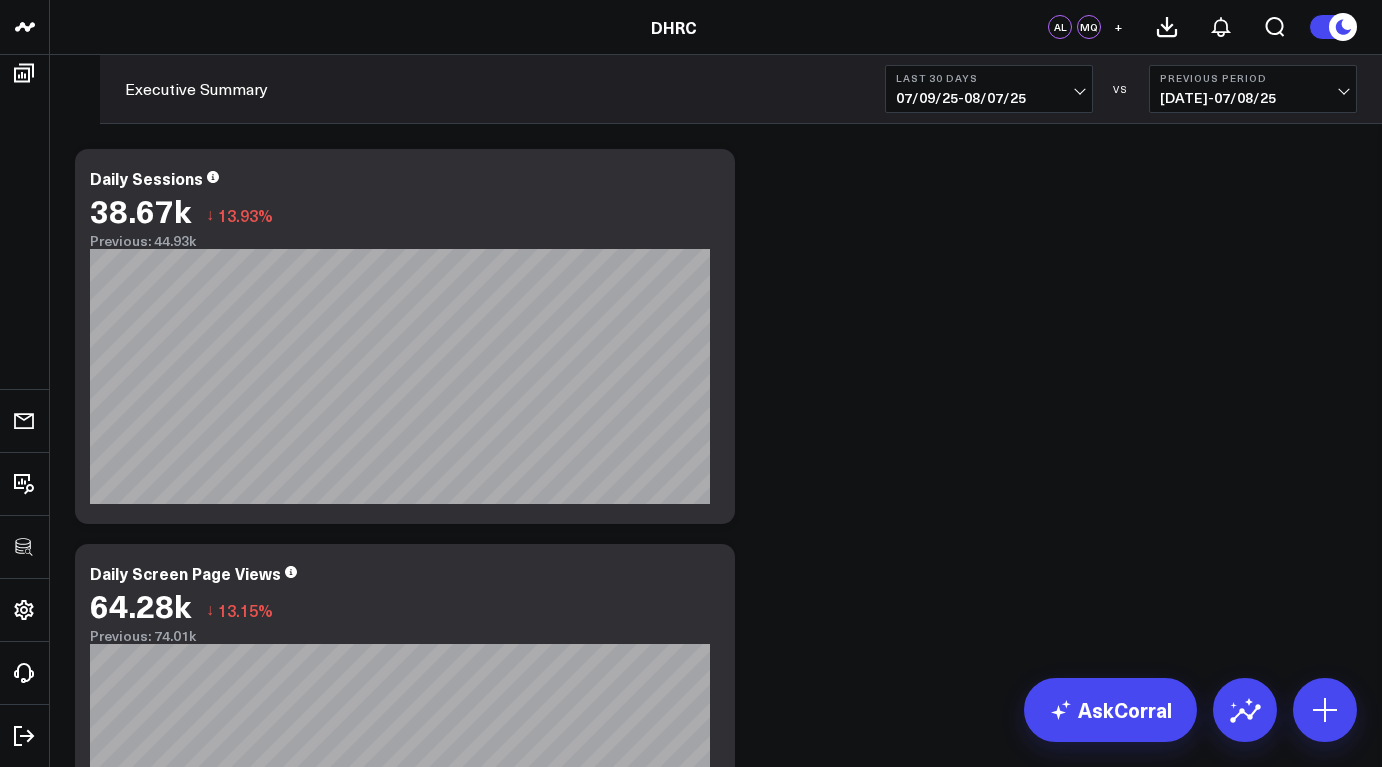 scroll, scrollTop: 0, scrollLeft: 0, axis: both 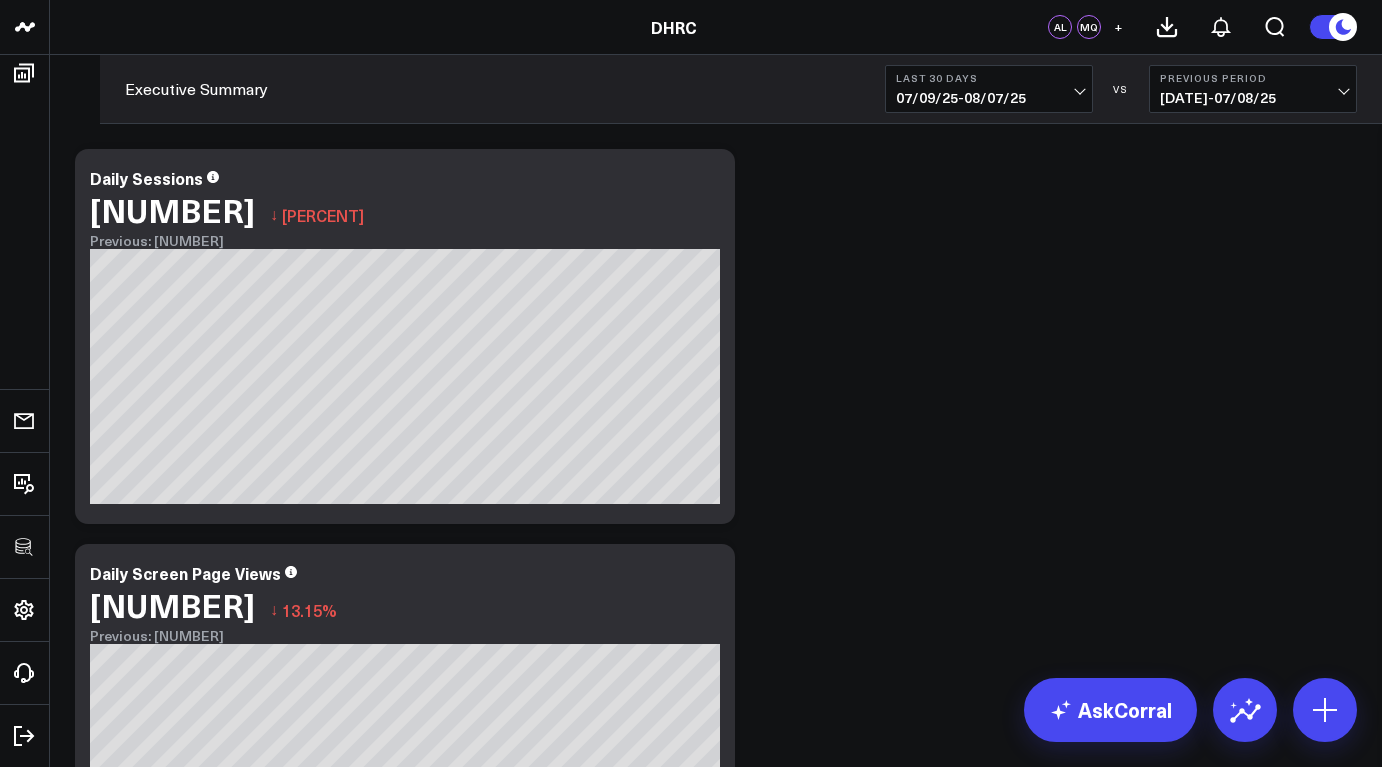 click on "Modify via AI Copy link to widget Ask support Remove Create linked copy Executive Summary Google Analytics 4 Performance Reporting Duplicate to Executive Summary Google Analytics 4 Performance Reporting Move to Executive Summary Google Analytics 4 Performance Reporting Change chart to Fuel Gauge Fuel Gauge w/o Comparison Comparison Bar Static Number Line Chart for Date Comparison Bar Chart Bar Chart w/o Comparison Wide Bar Chart Wide Bar Chart w/o Comparison Donut Chart Donut Chart w/o Comparison Pie Chart Vertical Funnel Horizontal Funnel US Map US Map (Regional) Line Chart Clustered Column Chart Stacked Area Line Chart Scatterplot Stacked Column Chart Column vs Line Series Sunburst Heat Map Table Table w/ Date Columns Table w/o Comparison Comment Export PNG Edit Widget View Widget Admin View Query Admin Daily Sessions 38.67k ↓   13.93% Previous: 44.93k [#fff fontSize:14px lineHeight:16px]2025-08-07[/]
[#fff fontSize:14px lineHeight:20px fontWeight:500]988[/] So sorry. The query returned no results. Remove" at bounding box center [716, 1324] 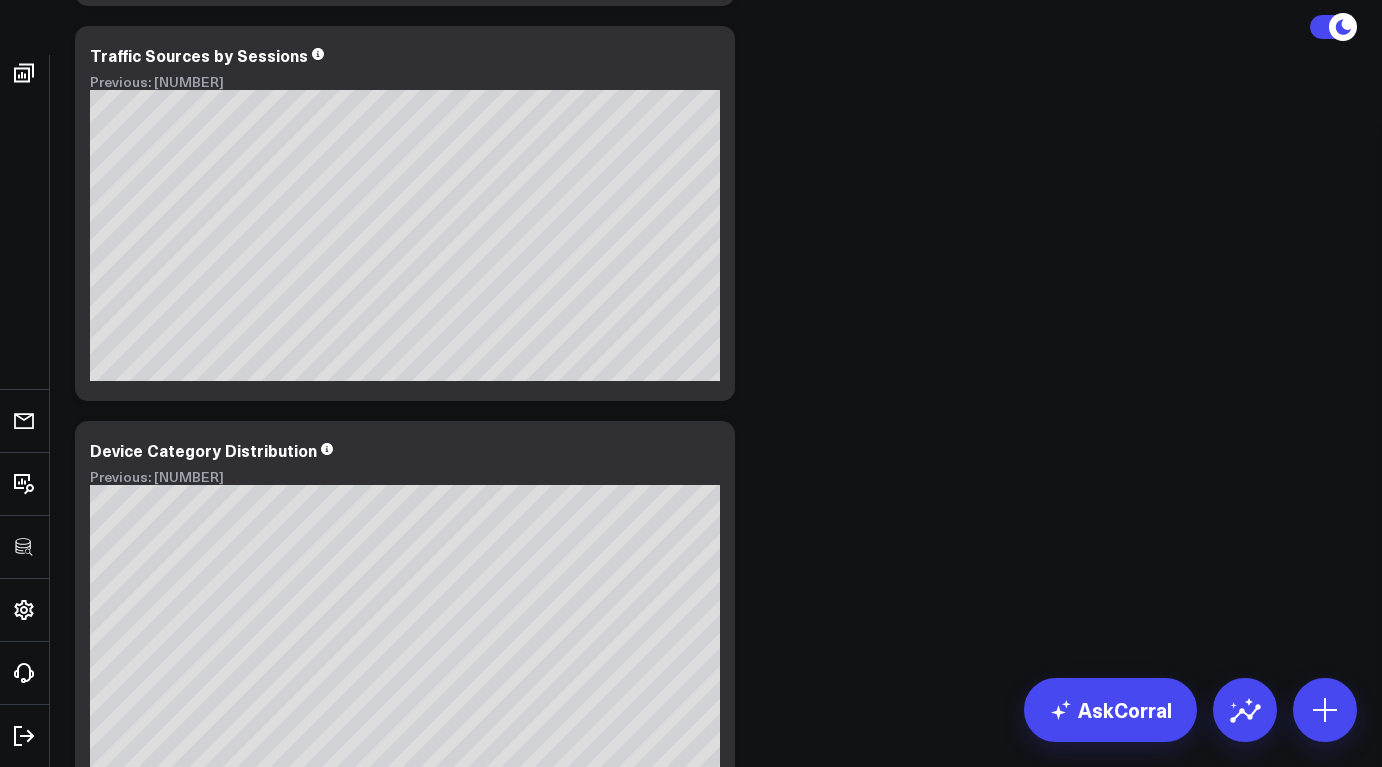 scroll, scrollTop: 1180, scrollLeft: 0, axis: vertical 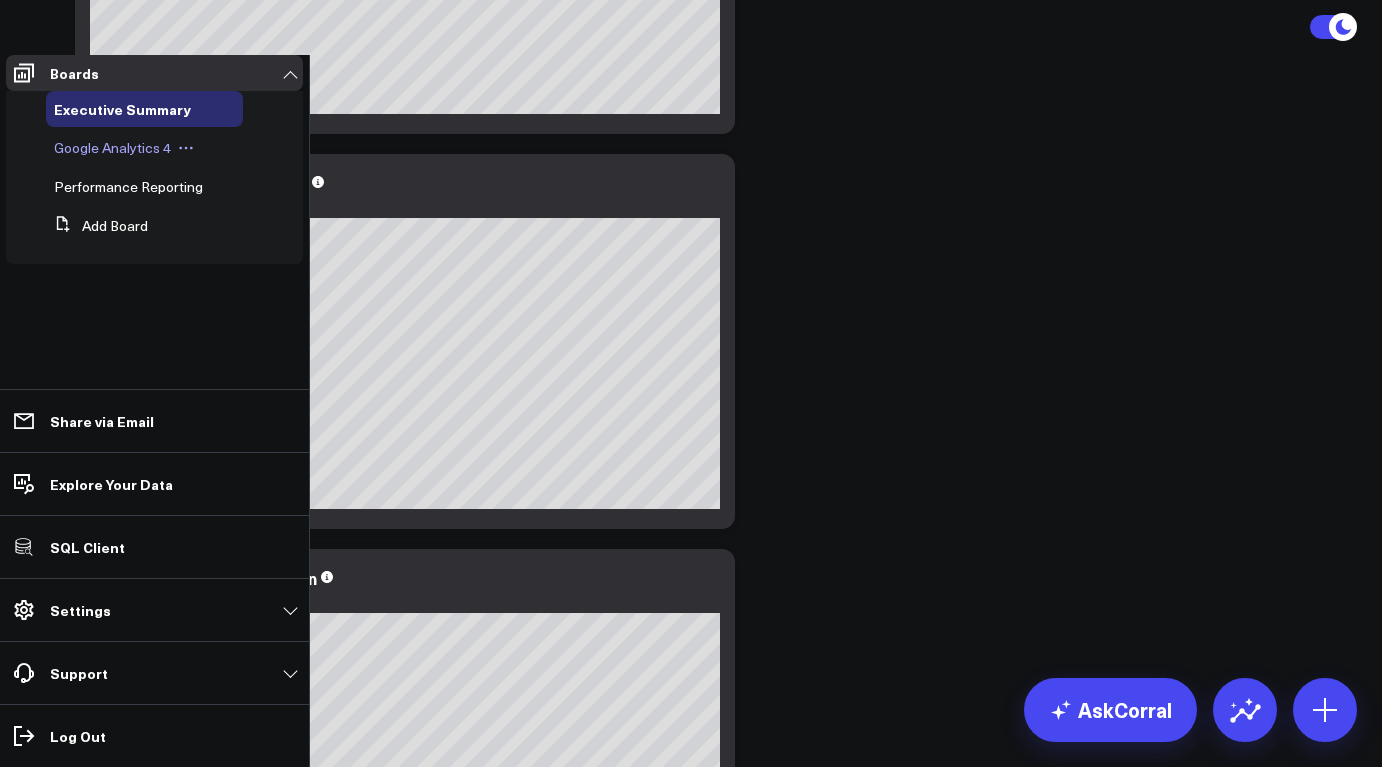 click on "Google Analytics 4" at bounding box center (112, 147) 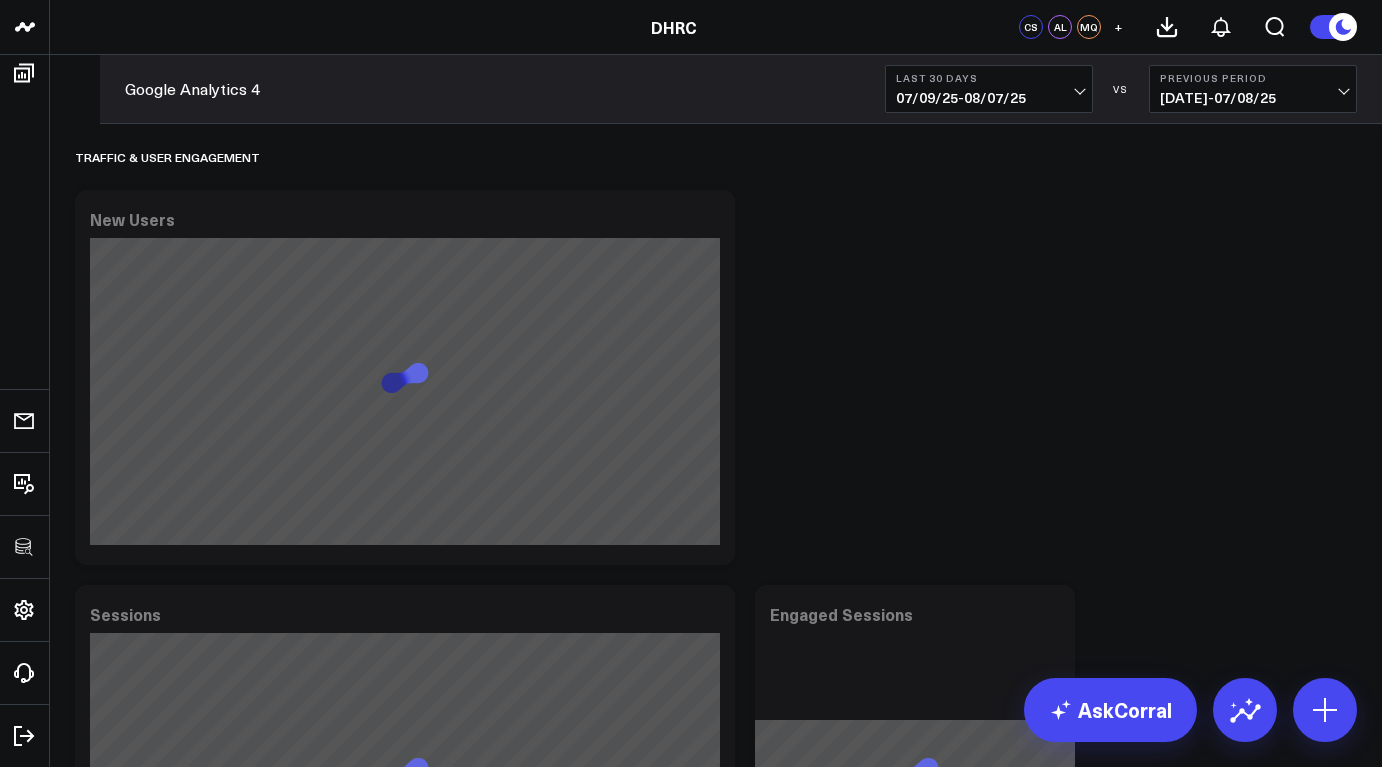 scroll, scrollTop: 0, scrollLeft: 0, axis: both 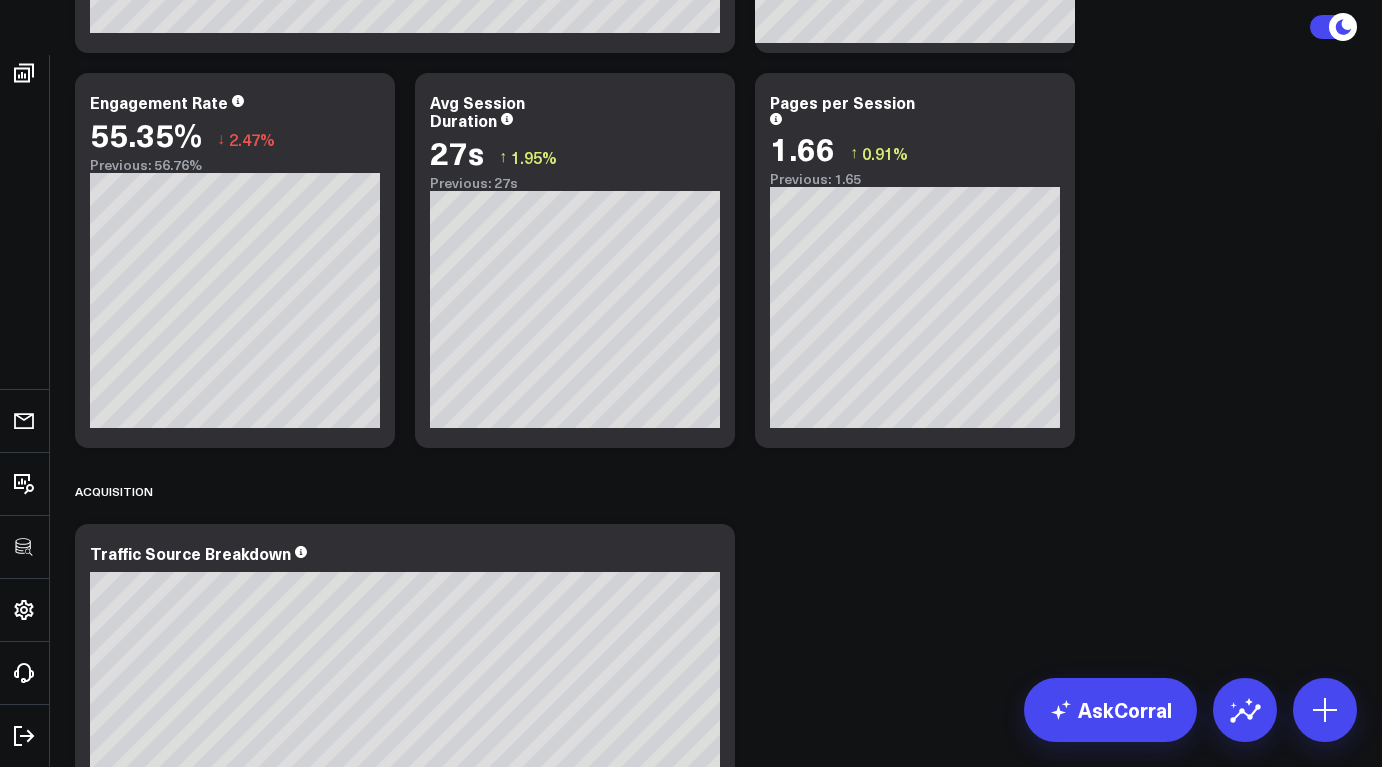 click 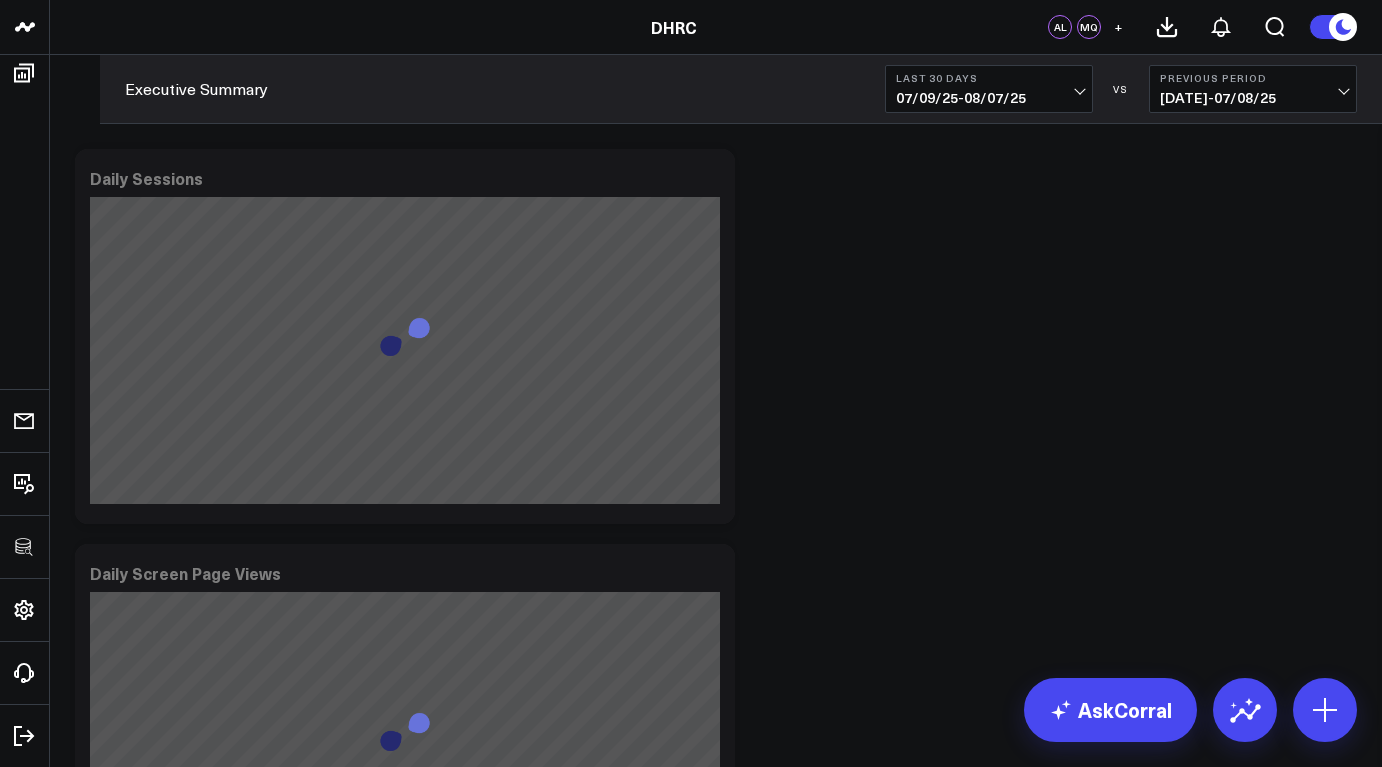 scroll, scrollTop: 0, scrollLeft: 0, axis: both 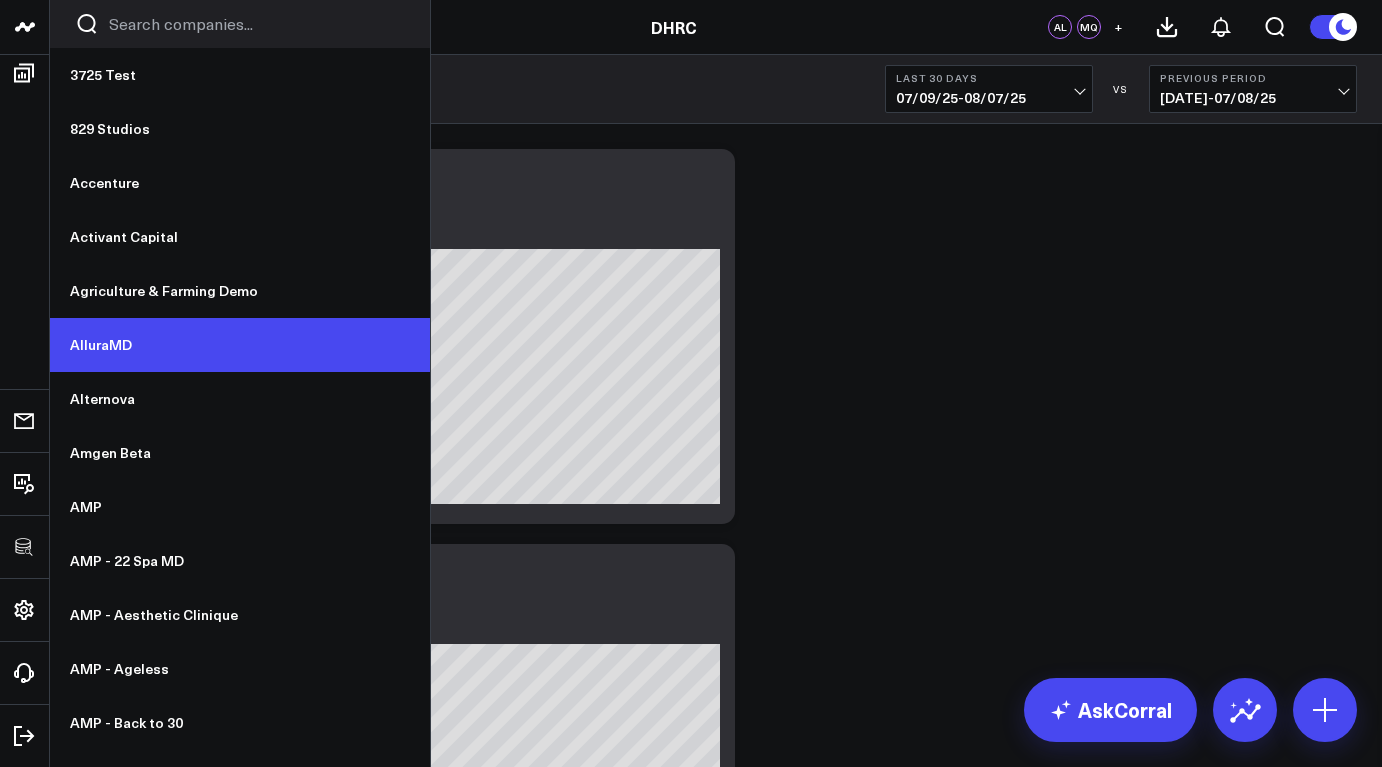 click on "AlluraMD" at bounding box center [240, 345] 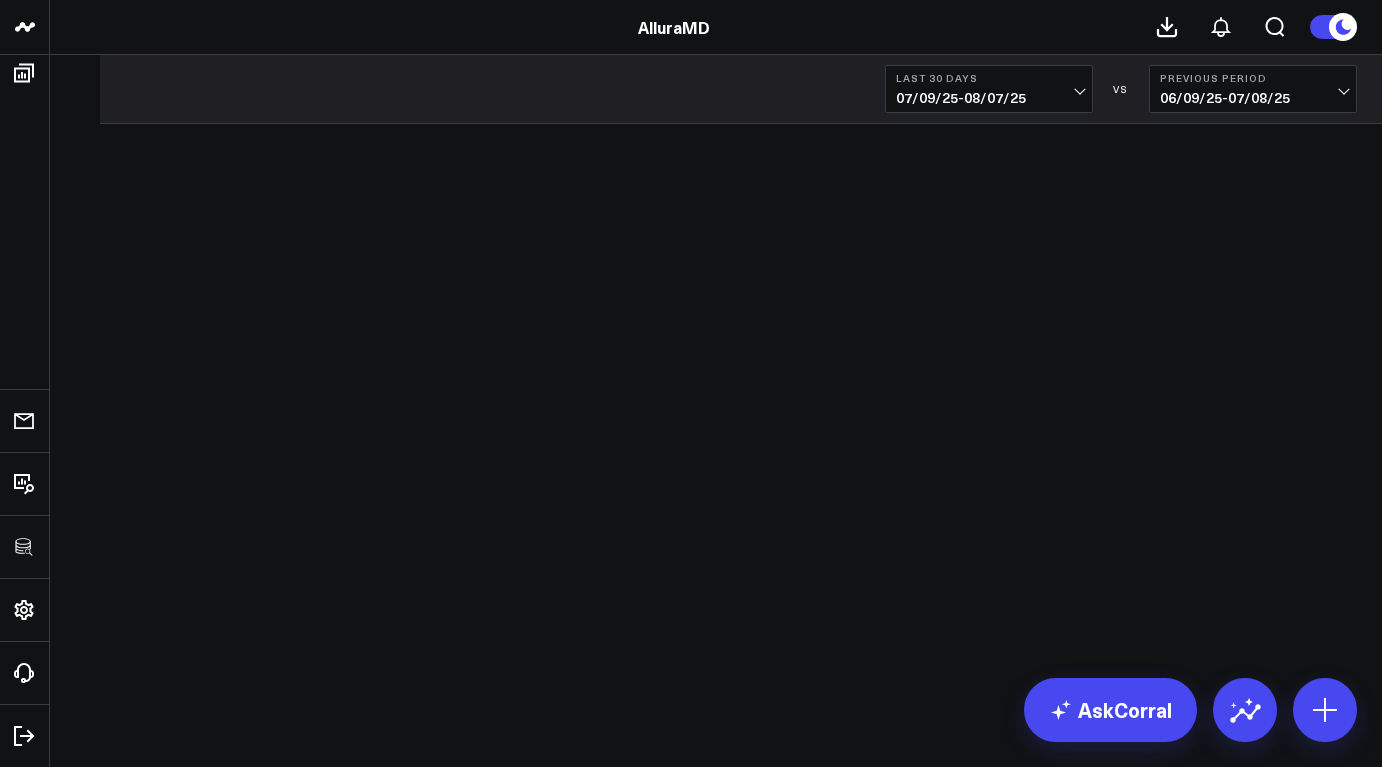 scroll, scrollTop: 0, scrollLeft: 0, axis: both 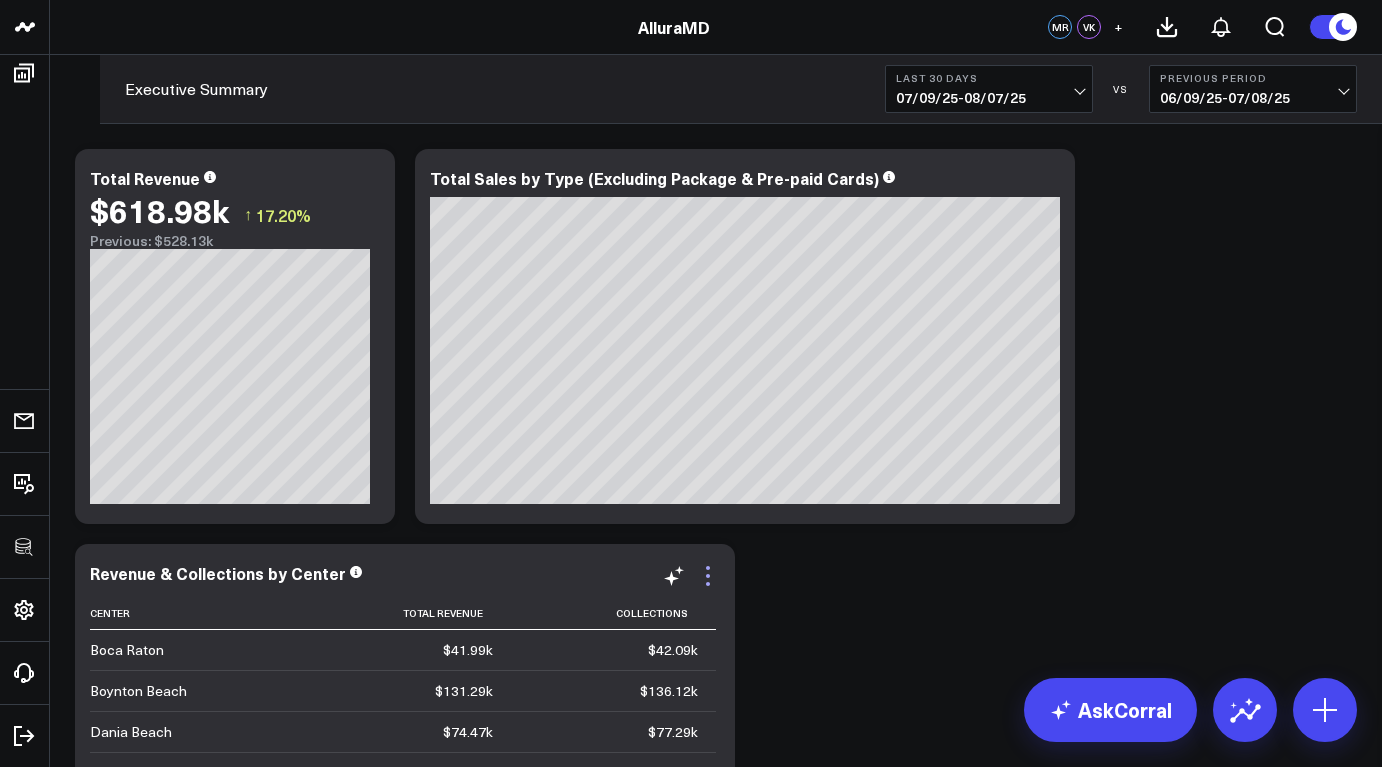 click 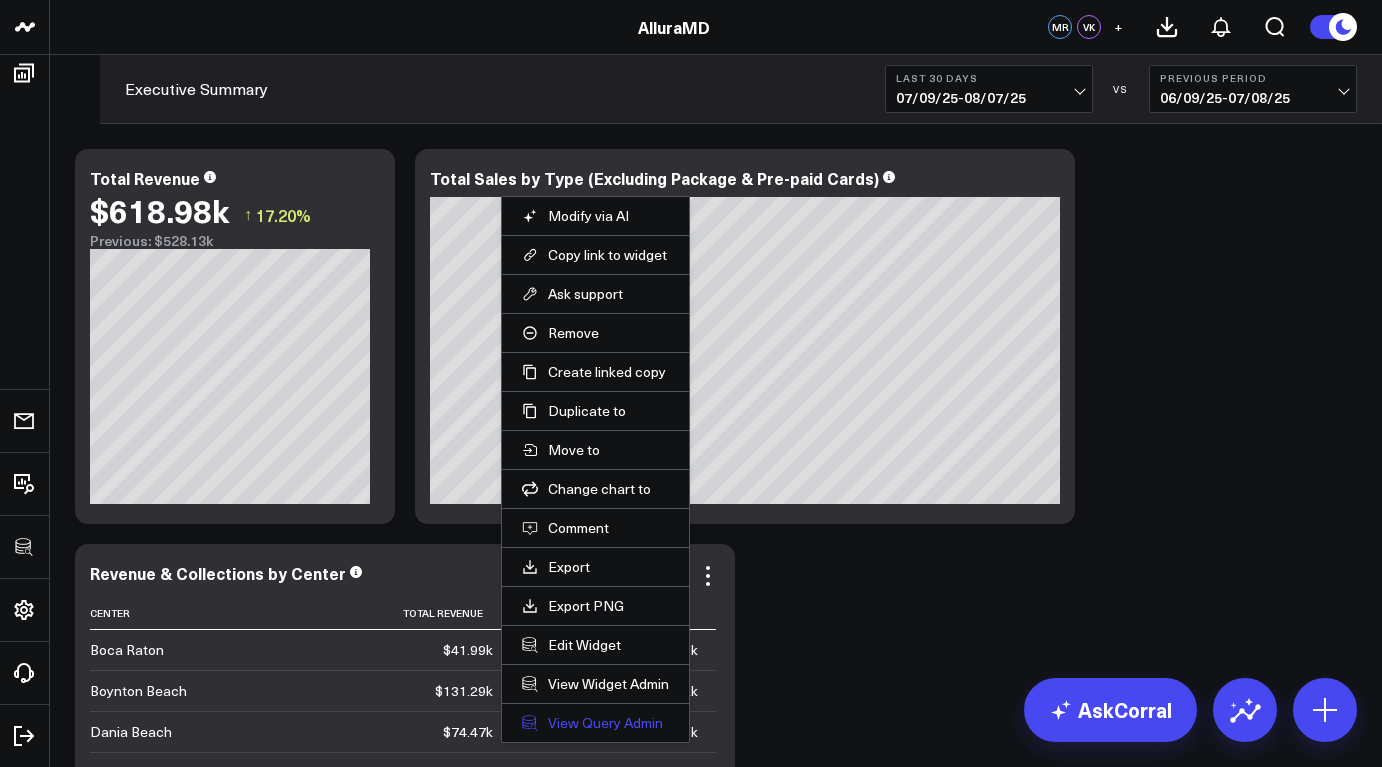 click on "View Query Admin" at bounding box center [595, 723] 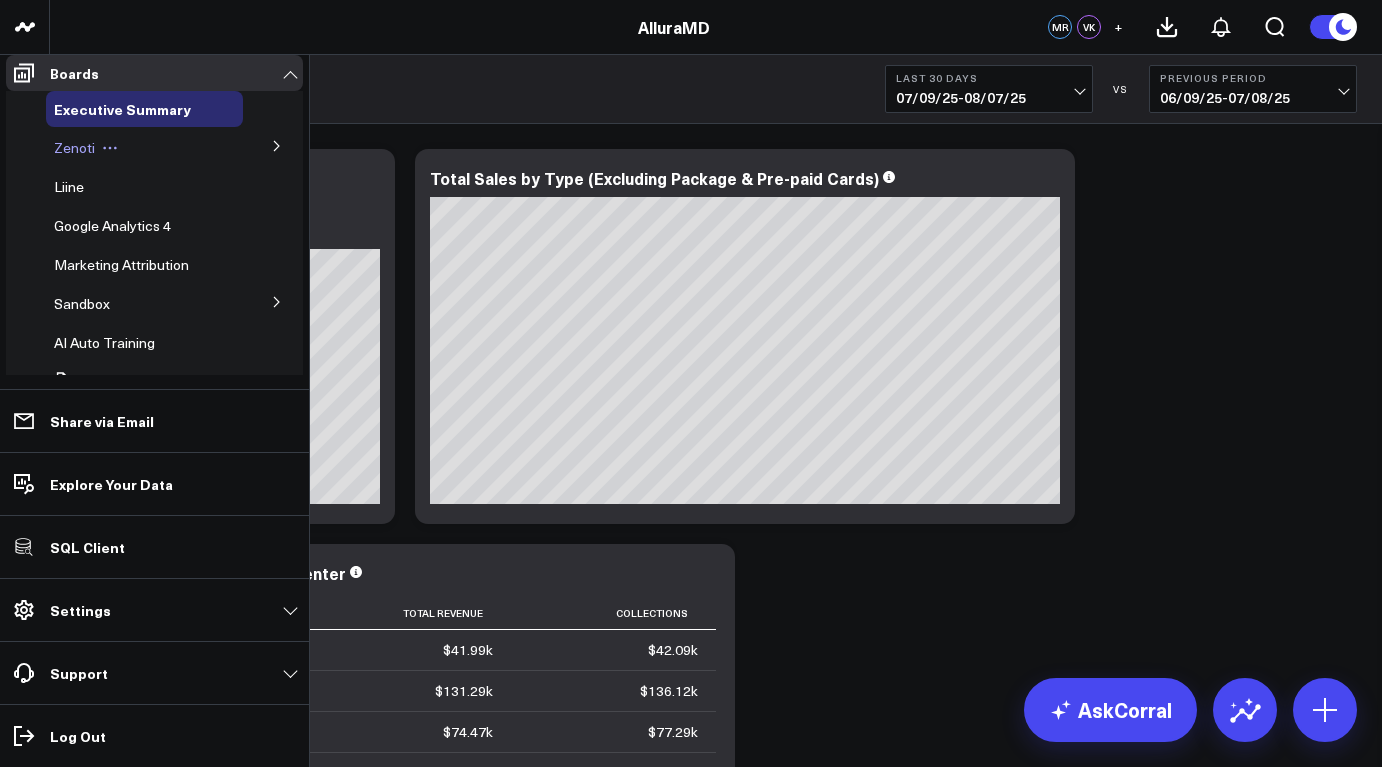 click on "Zenoti" at bounding box center (74, 147) 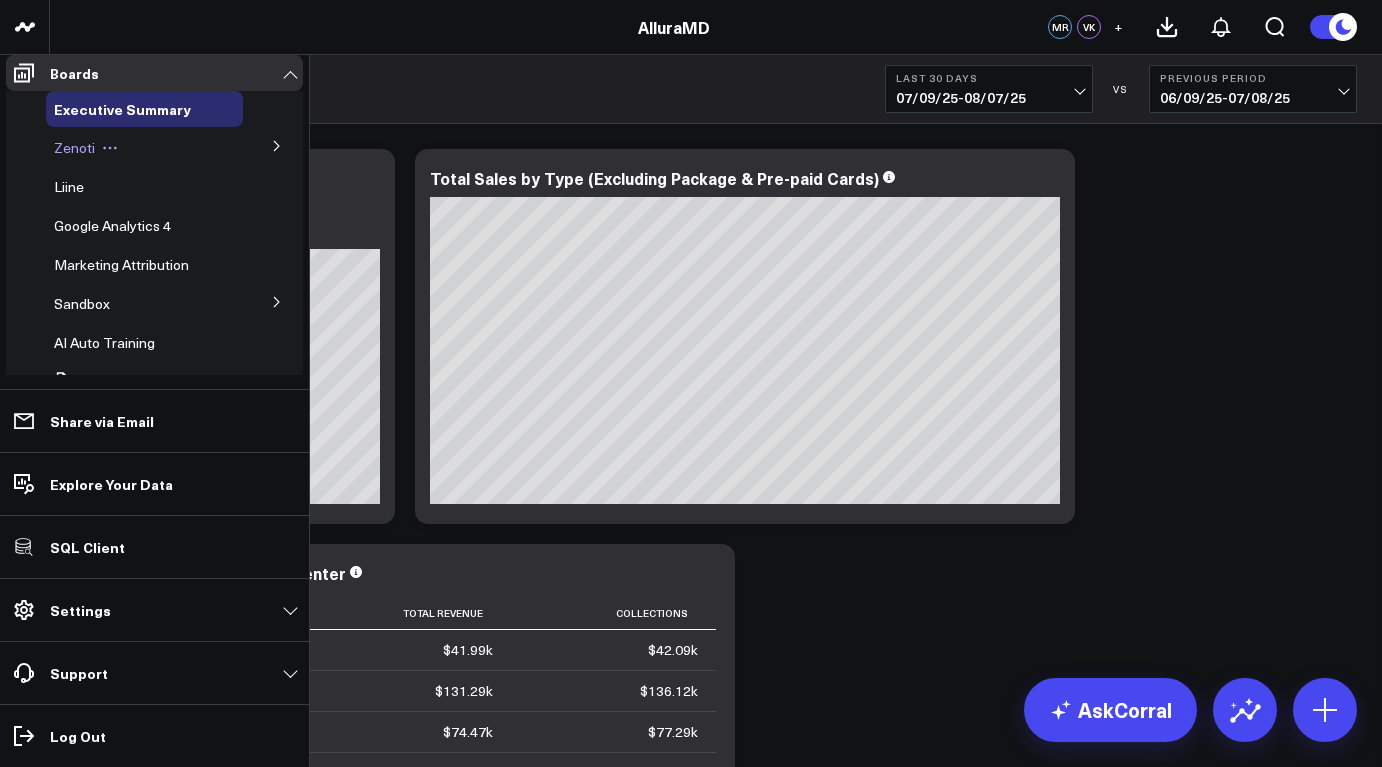 click on "Zenoti" at bounding box center (74, 147) 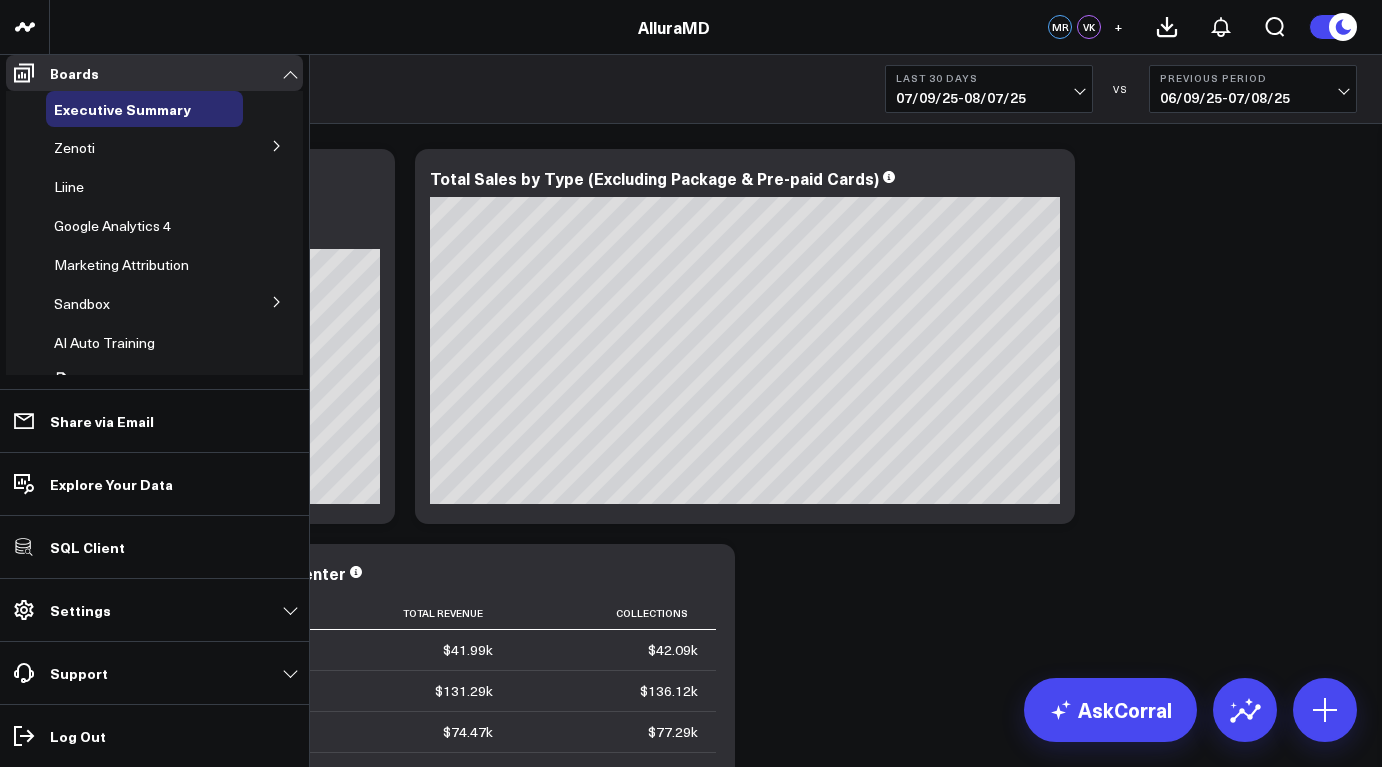 click 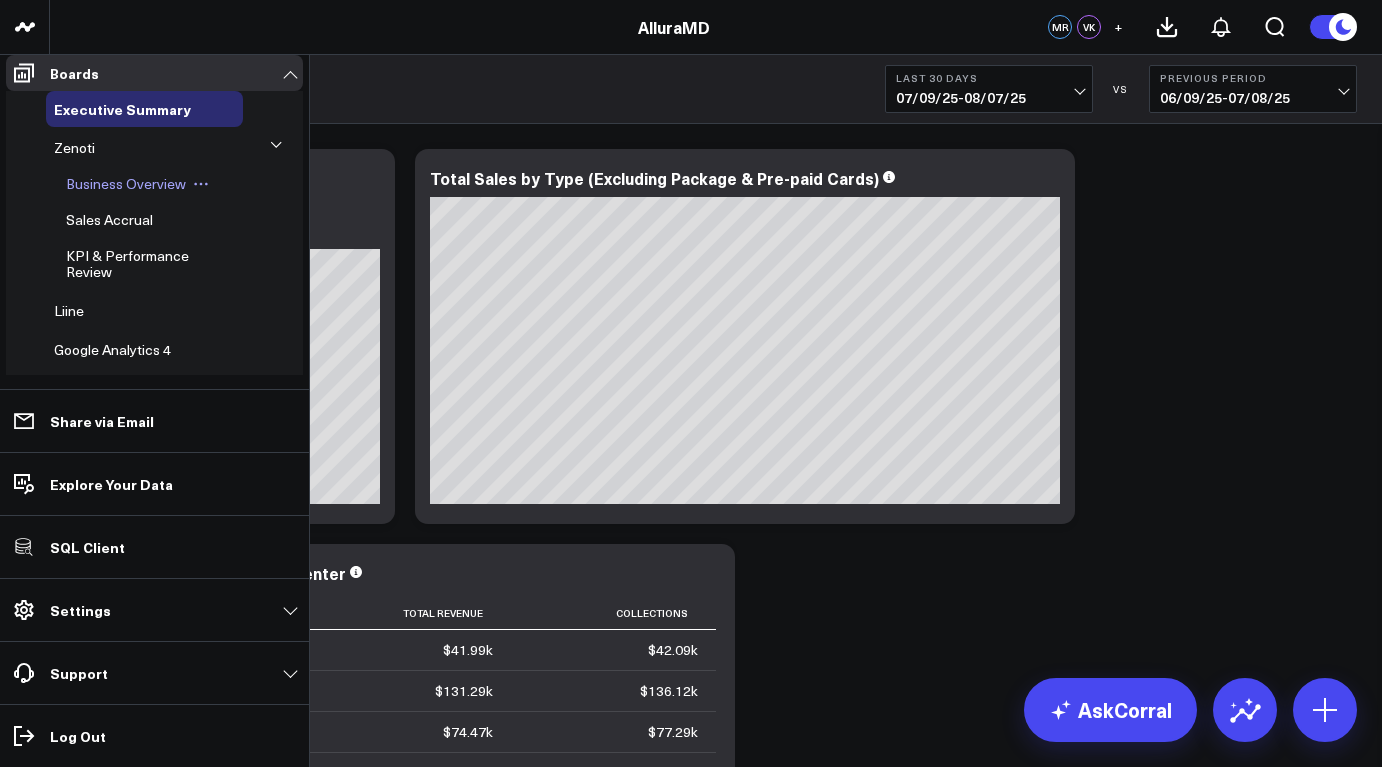 click on "Business Overview" at bounding box center (126, 183) 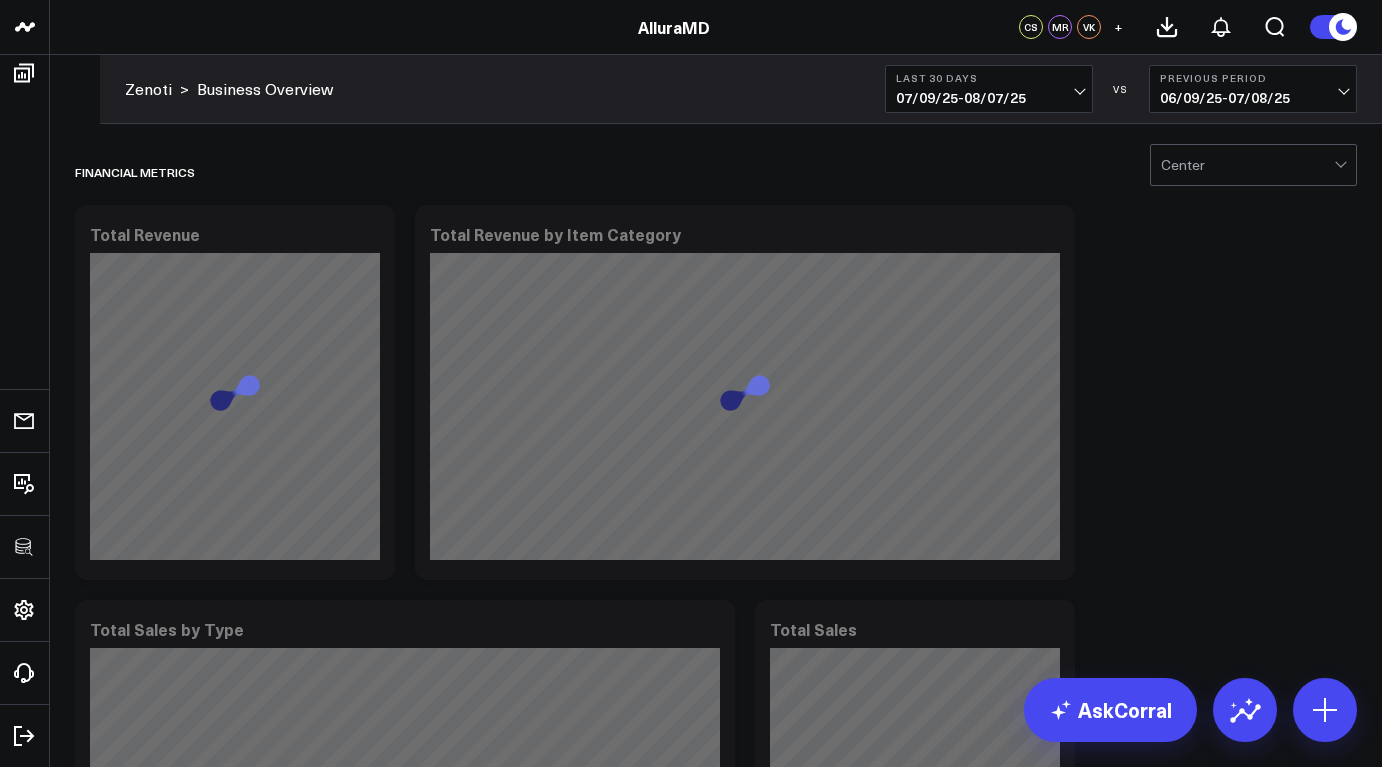 scroll, scrollTop: 0, scrollLeft: 0, axis: both 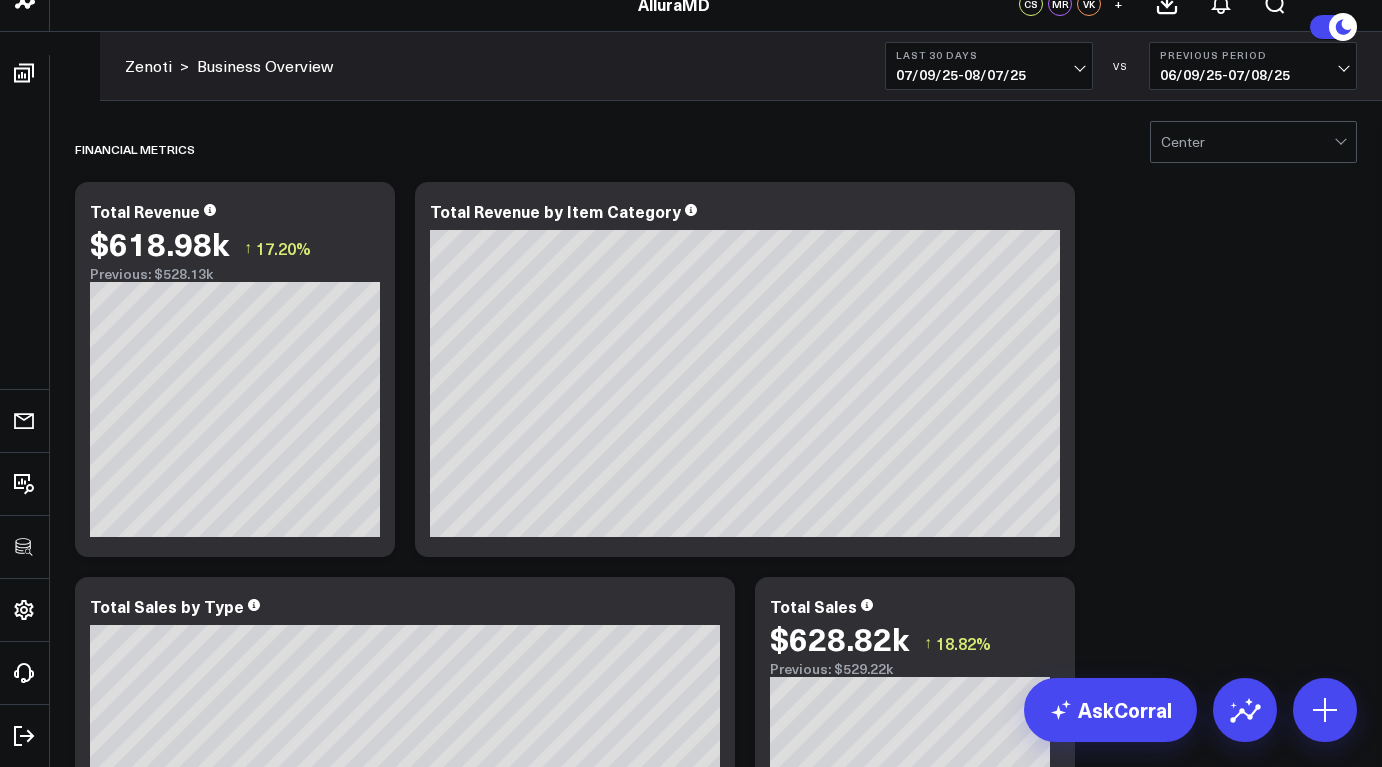 click on "FInancial Metrics Modify via AI Copy link to widget Ask support Remove Create linked copy Executive Summary Zenoti Business Overview Sales Accrual KPI & Performance Review Liine Google Analytics 4 Marketing Attribution Sandbox Operations Marketing Marketing / Booking Funnel Appointments AI Auto Training Duplicate to Executive Summary Zenoti Business Overview Sales Accrual KPI & Performance Review Liine Google Analytics 4 Marketing Attribution Sandbox Operations Marketing Marketing / Booking Funnel Appointments AI Auto Training Move to Executive Summary Zenoti Business Overview Sales Accrual KPI & Performance Review Liine Google Analytics 4 Marketing Attribution Sandbox Operations Marketing Marketing / Booking Funnel Appointments AI Auto Training Change chart to Fuel Gauge Fuel Gauge w/o Comparison Comparison Bar Static Number Line Chart for Date Comparison Bar Chart Bar Chart w/o Comparison Wide Bar Chart Wide Bar Chart w/o Comparison Donut Chart Donut Chart w/o Comparison Pie Chart Vertical Funnel [COUNTRY] Map ↑" at bounding box center (716, 1752) 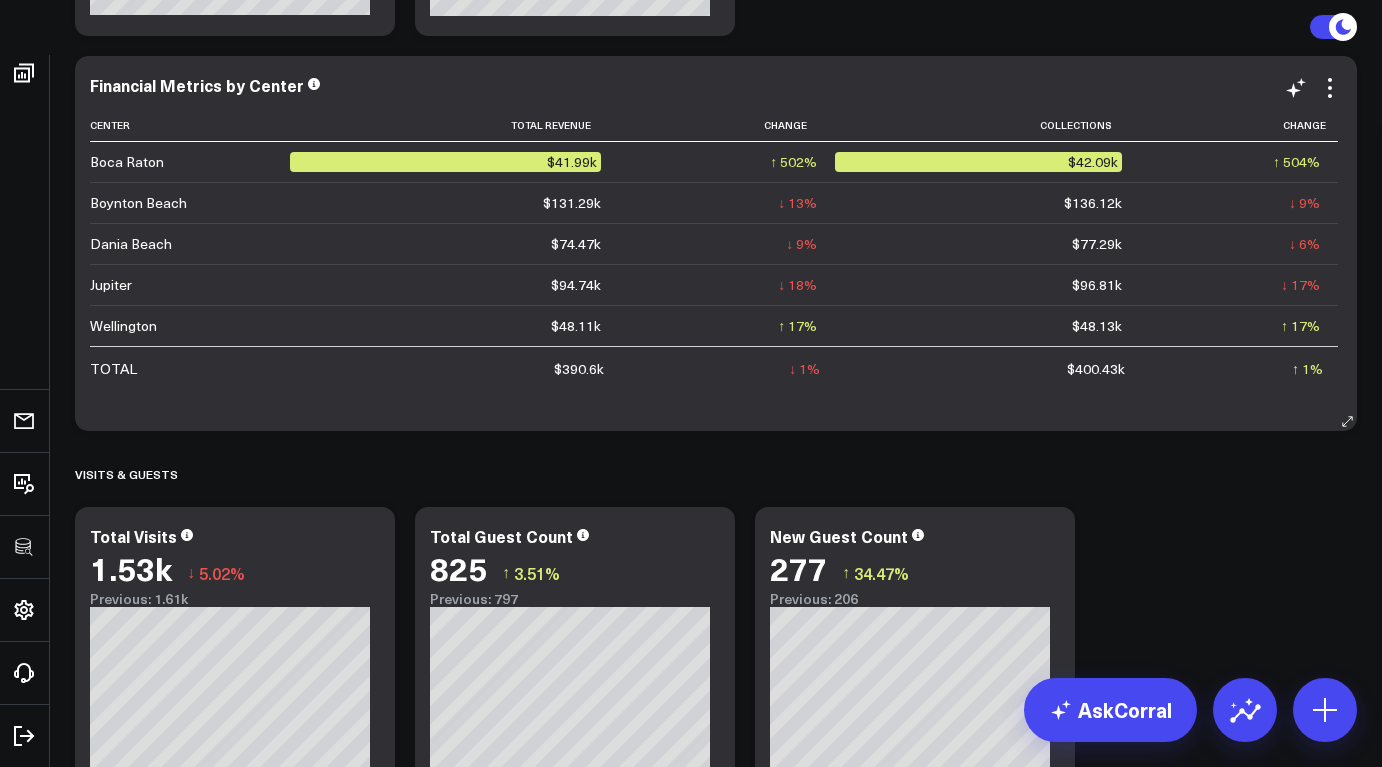 scroll, scrollTop: 1843, scrollLeft: 0, axis: vertical 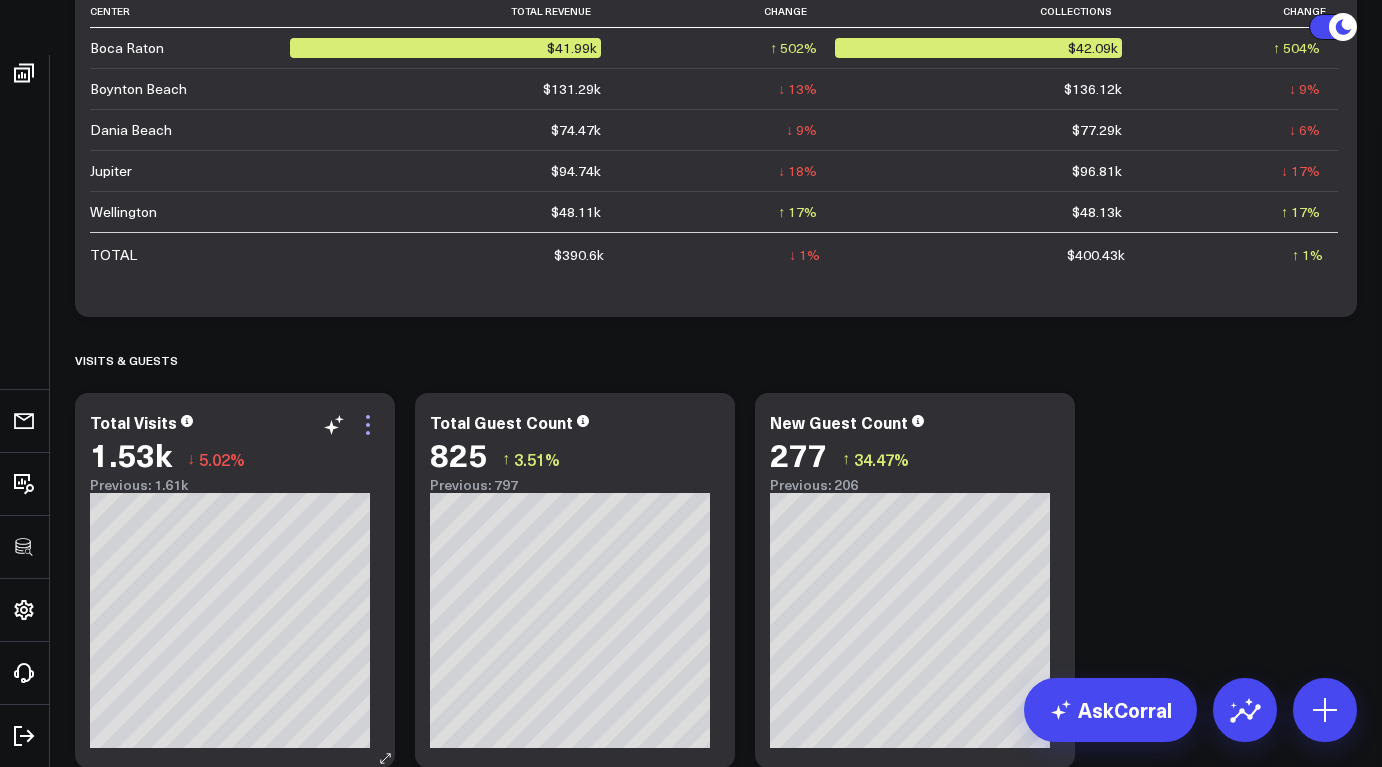 click 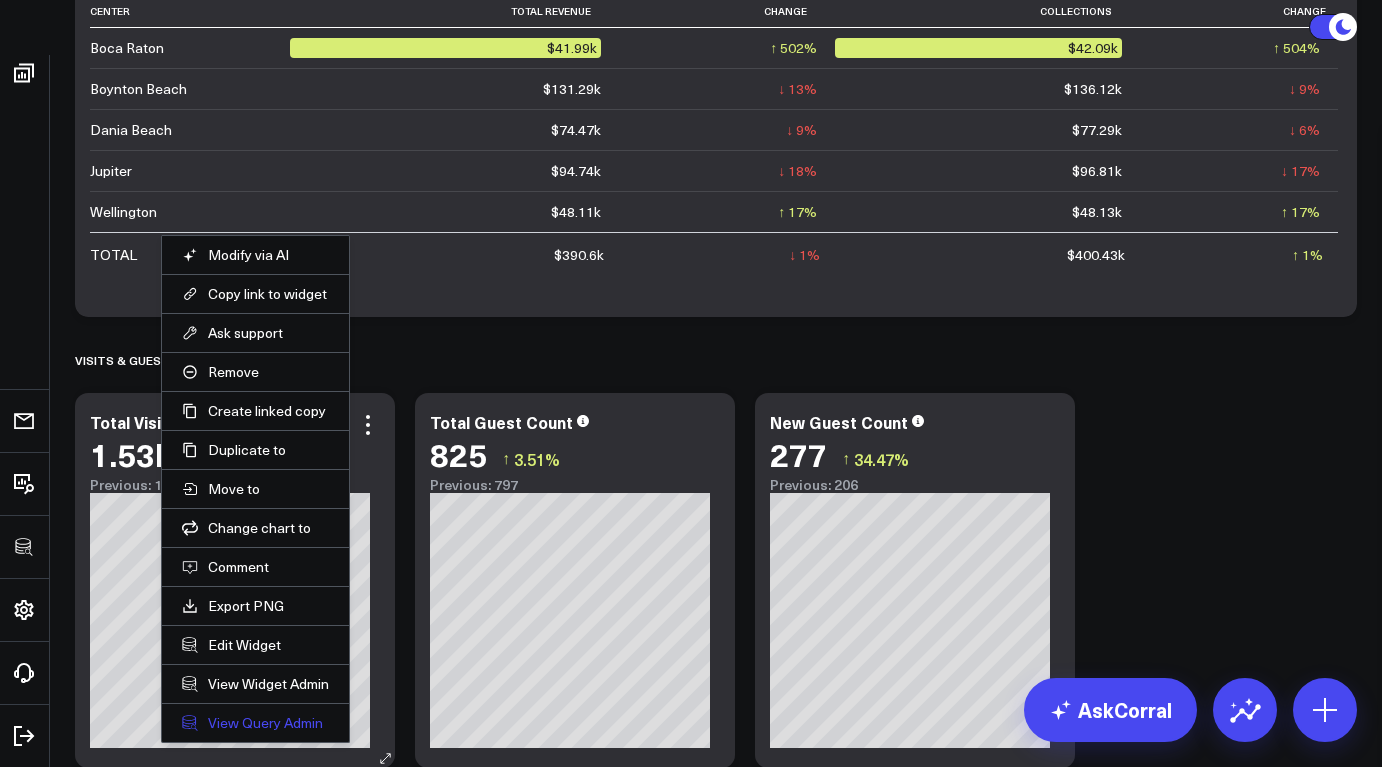click on "View Query Admin" at bounding box center (255, 723) 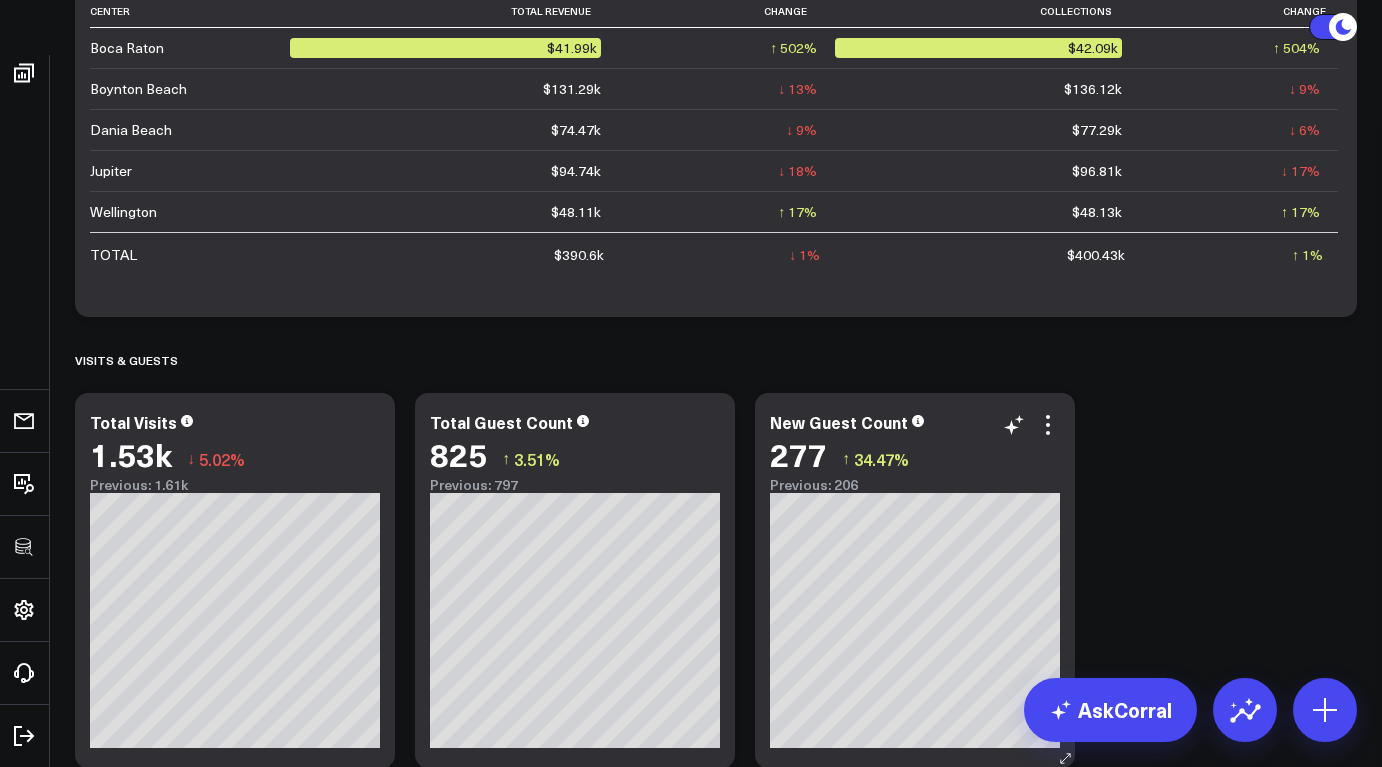 click on "277 ↑   34.47%" at bounding box center (915, 454) 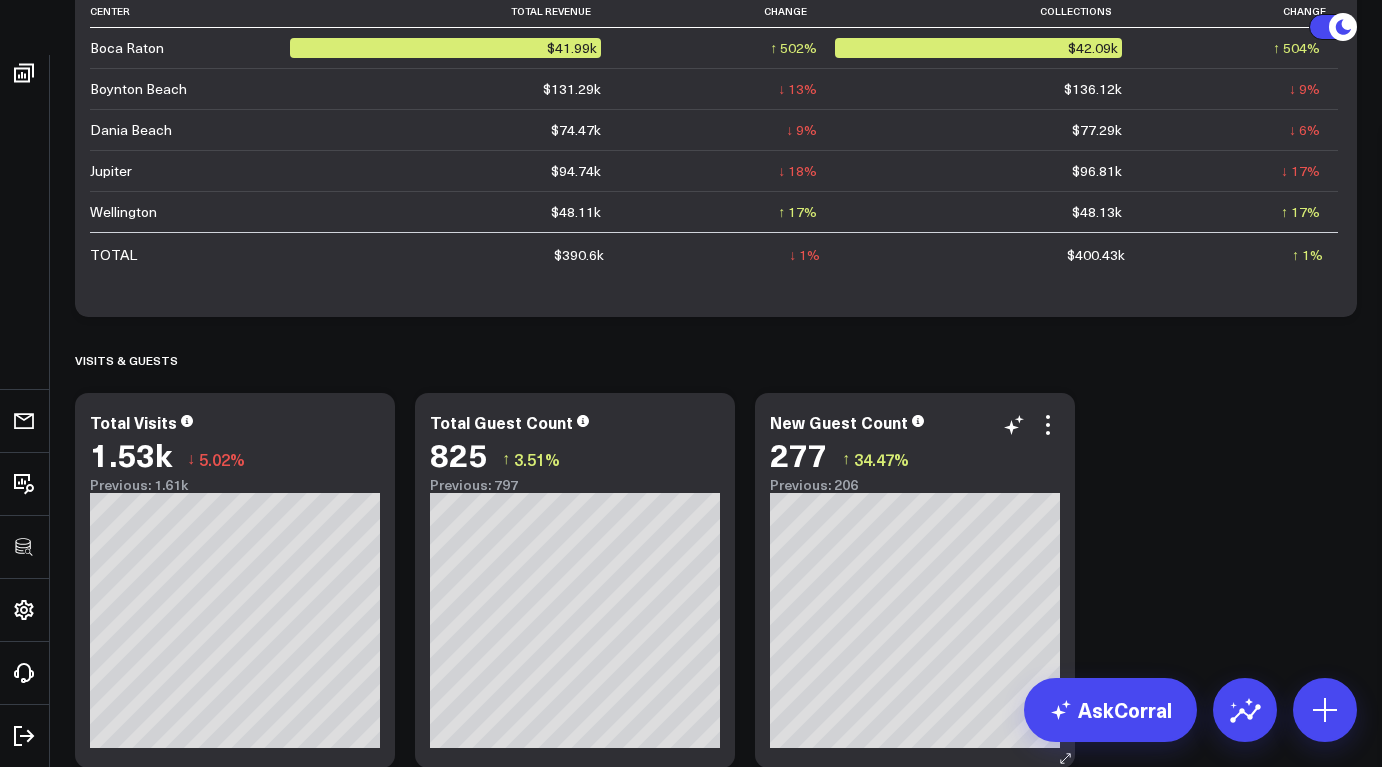 click on "277 ↑   34.47%" at bounding box center [915, 454] 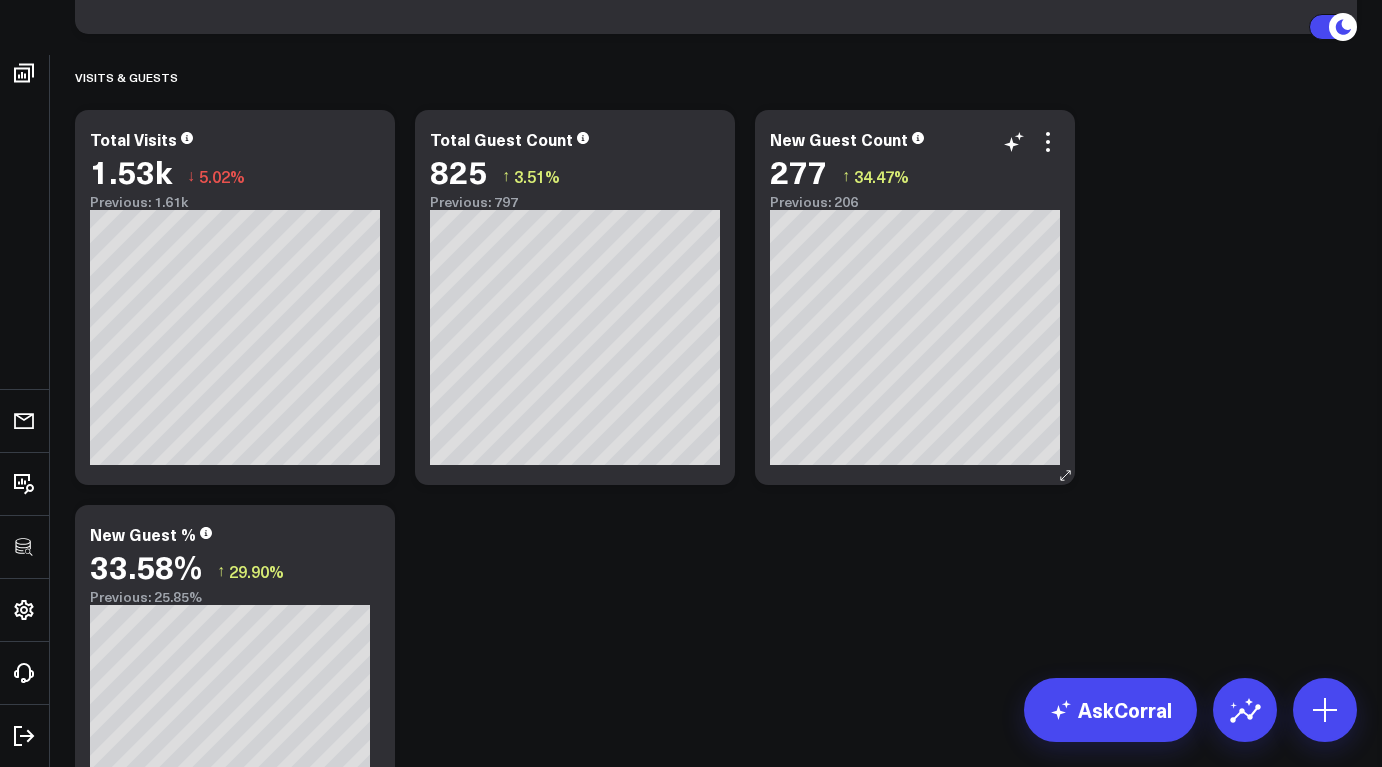 scroll, scrollTop: 2091, scrollLeft: 0, axis: vertical 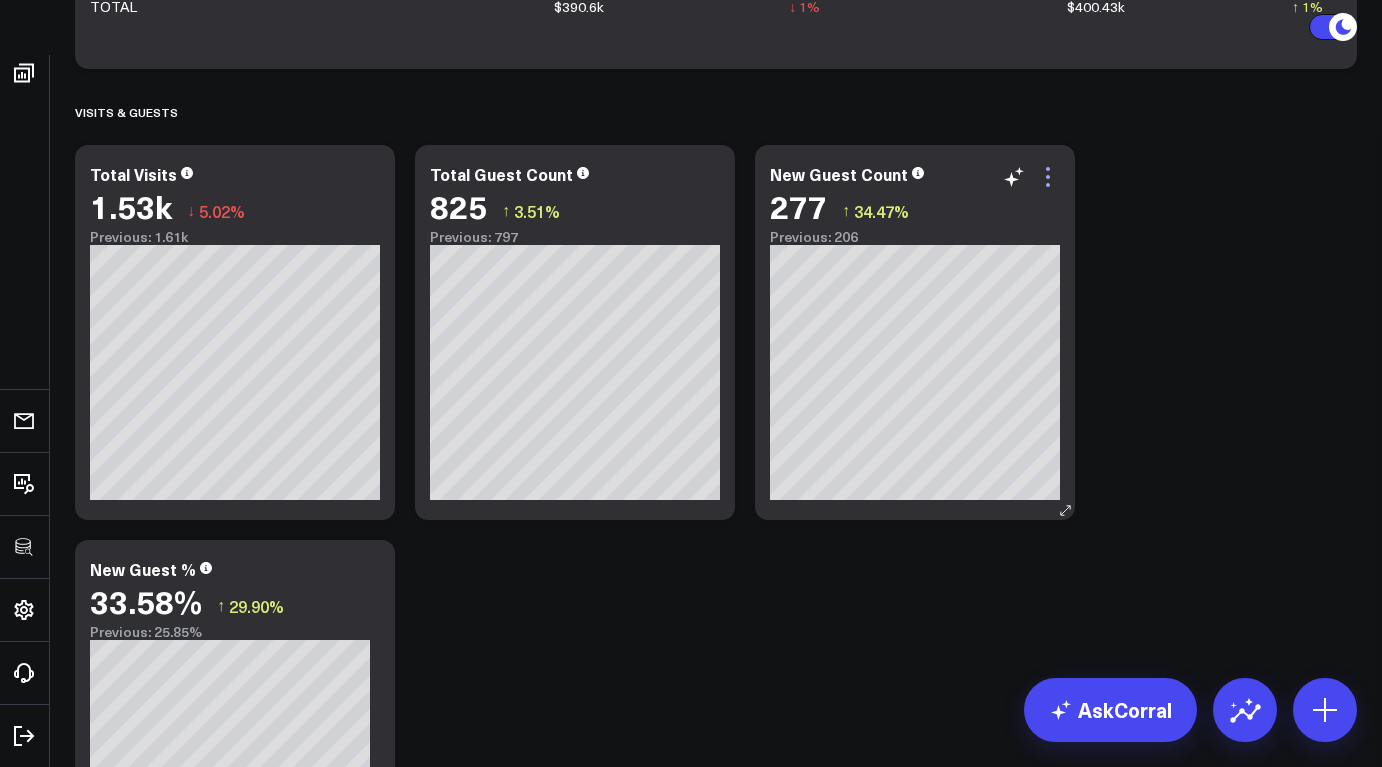 click 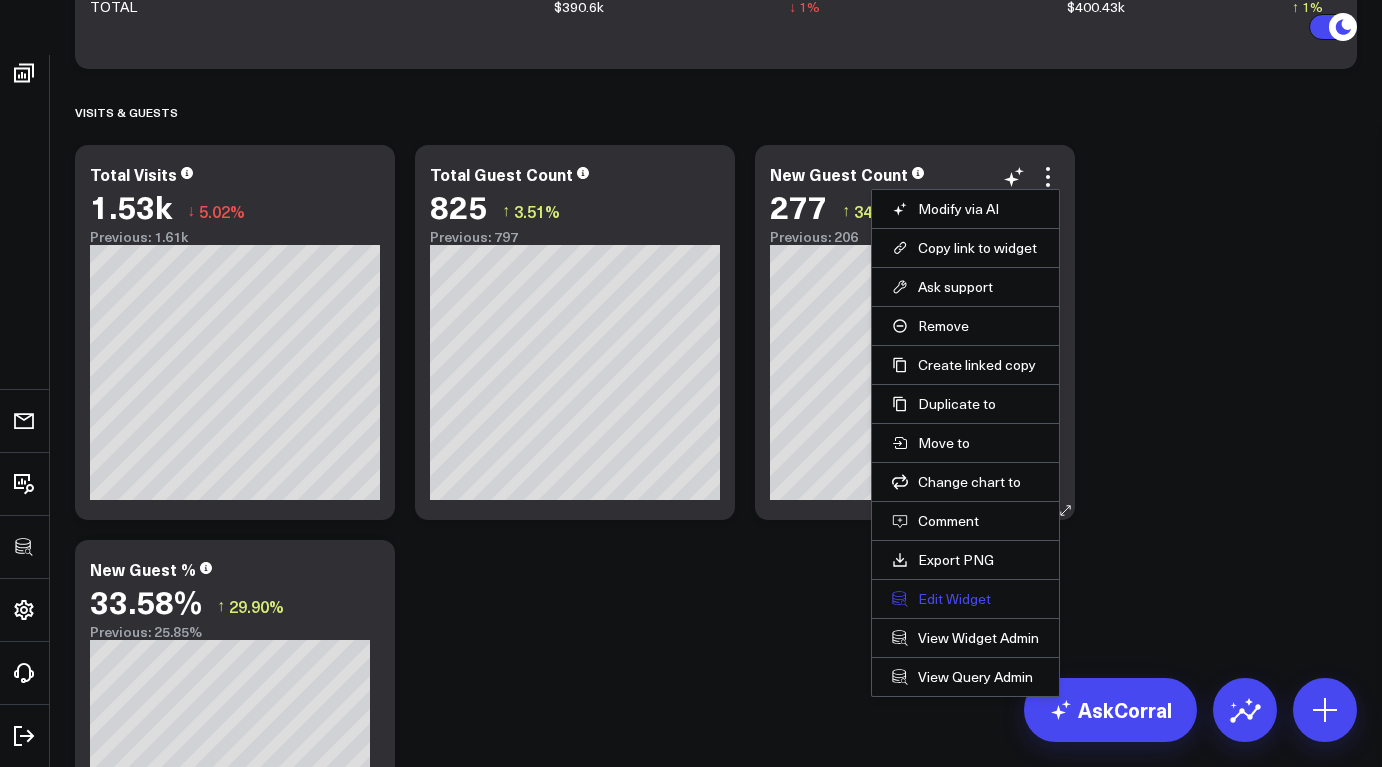 click on "Edit Widget" at bounding box center [965, 599] 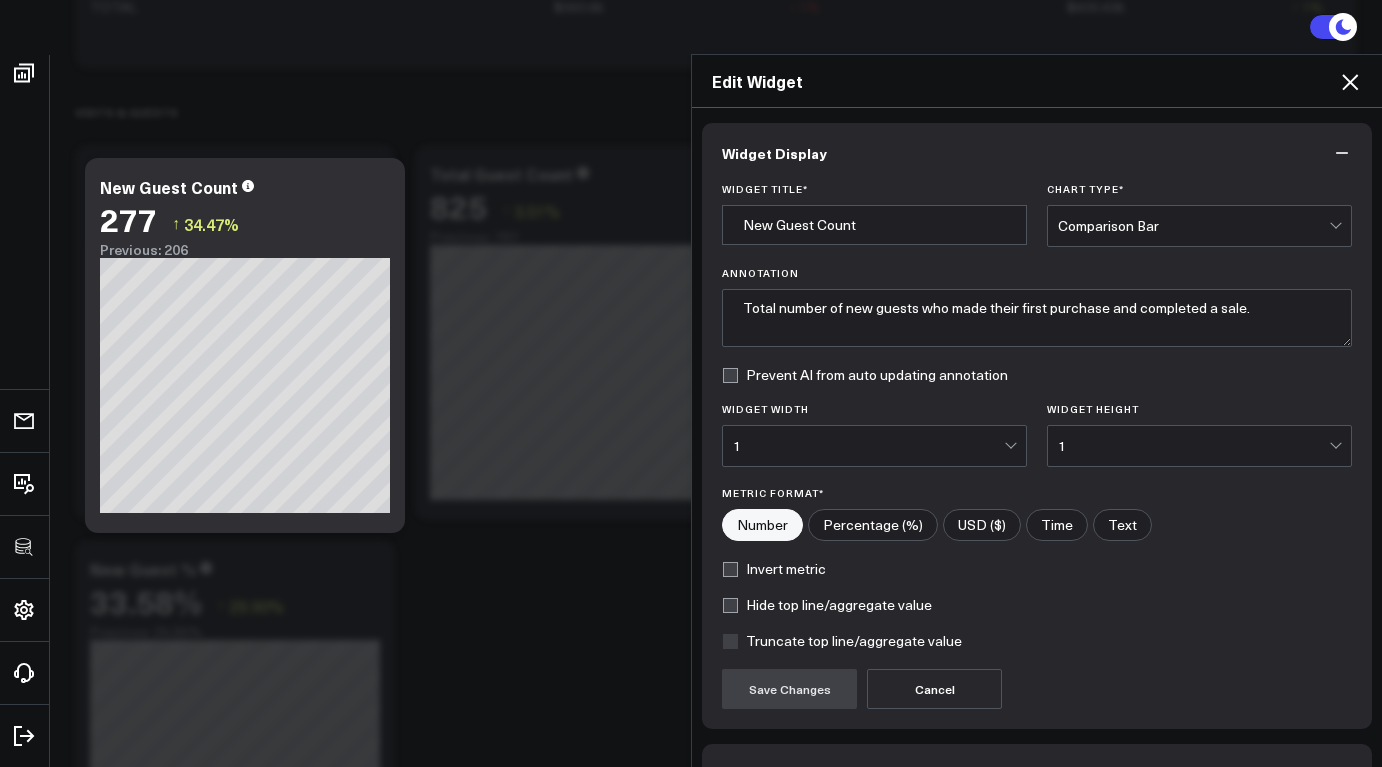scroll, scrollTop: 126, scrollLeft: 0, axis: vertical 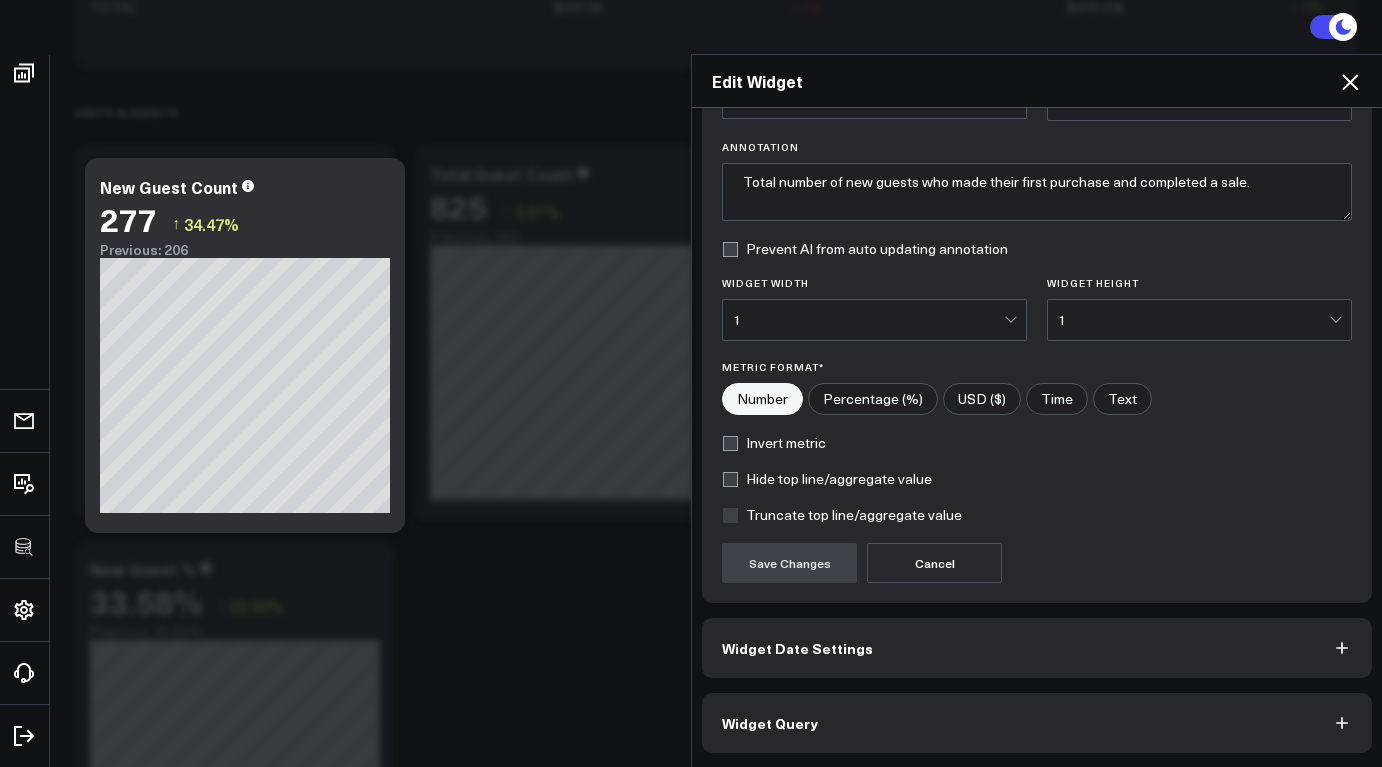click on "Widget Query" at bounding box center [1037, 723] 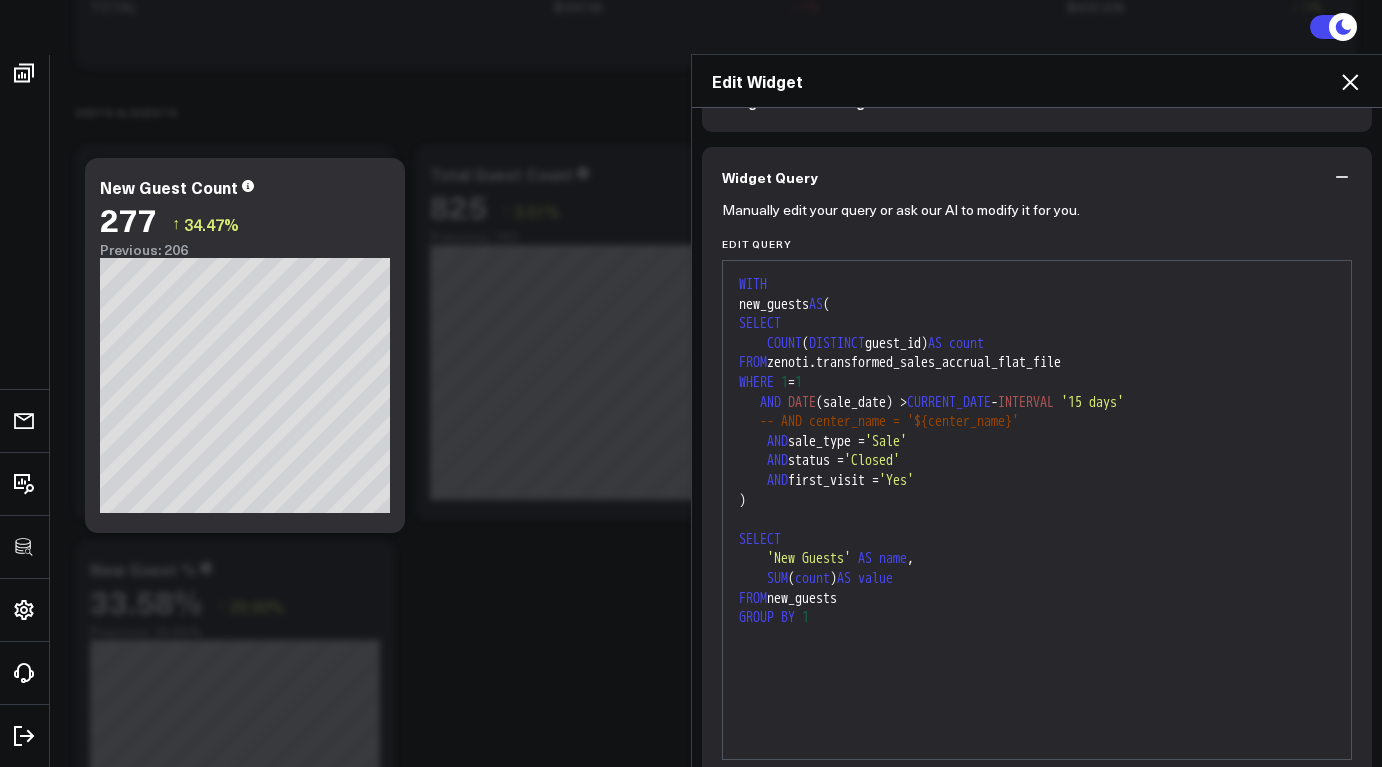 scroll, scrollTop: 0, scrollLeft: 0, axis: both 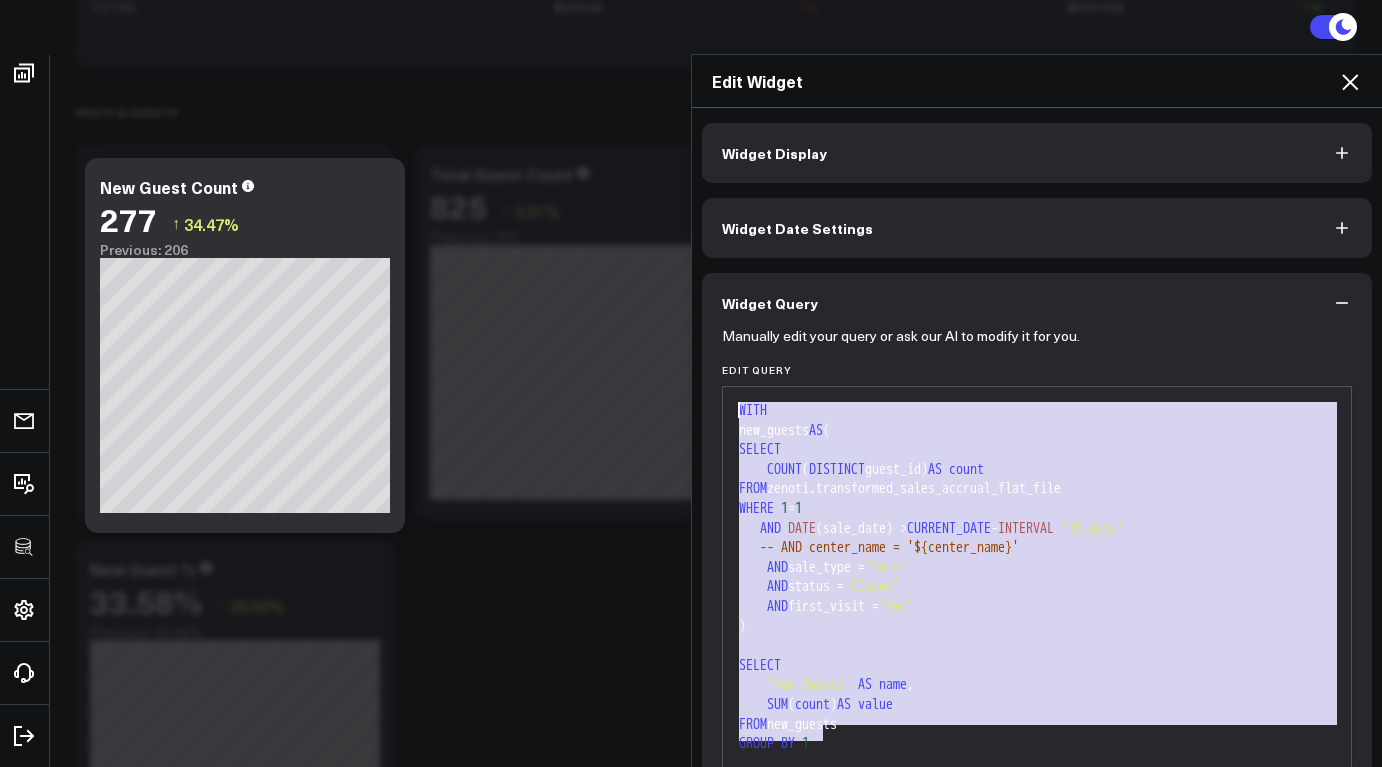 drag, startPoint x: 859, startPoint y: 733, endPoint x: 732, endPoint y: 404, distance: 352.66132 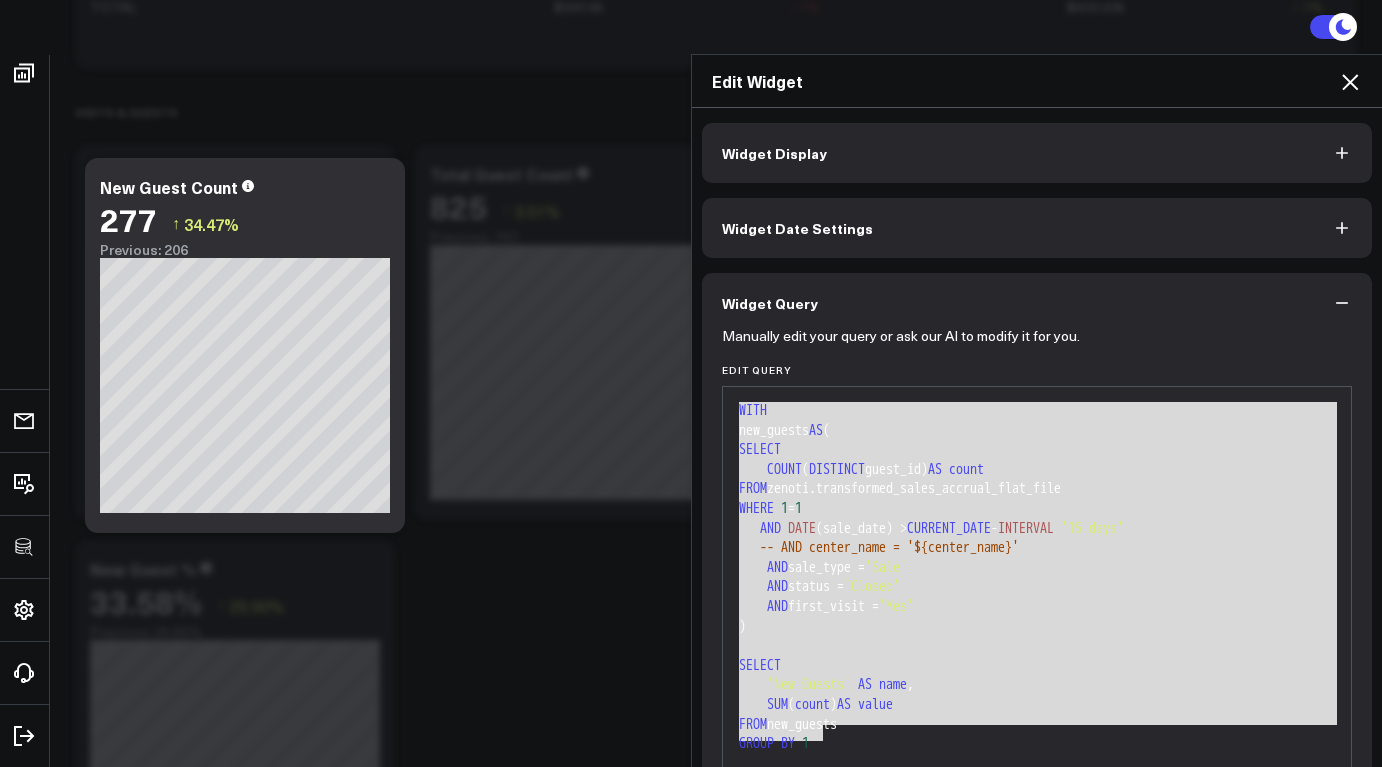 click 